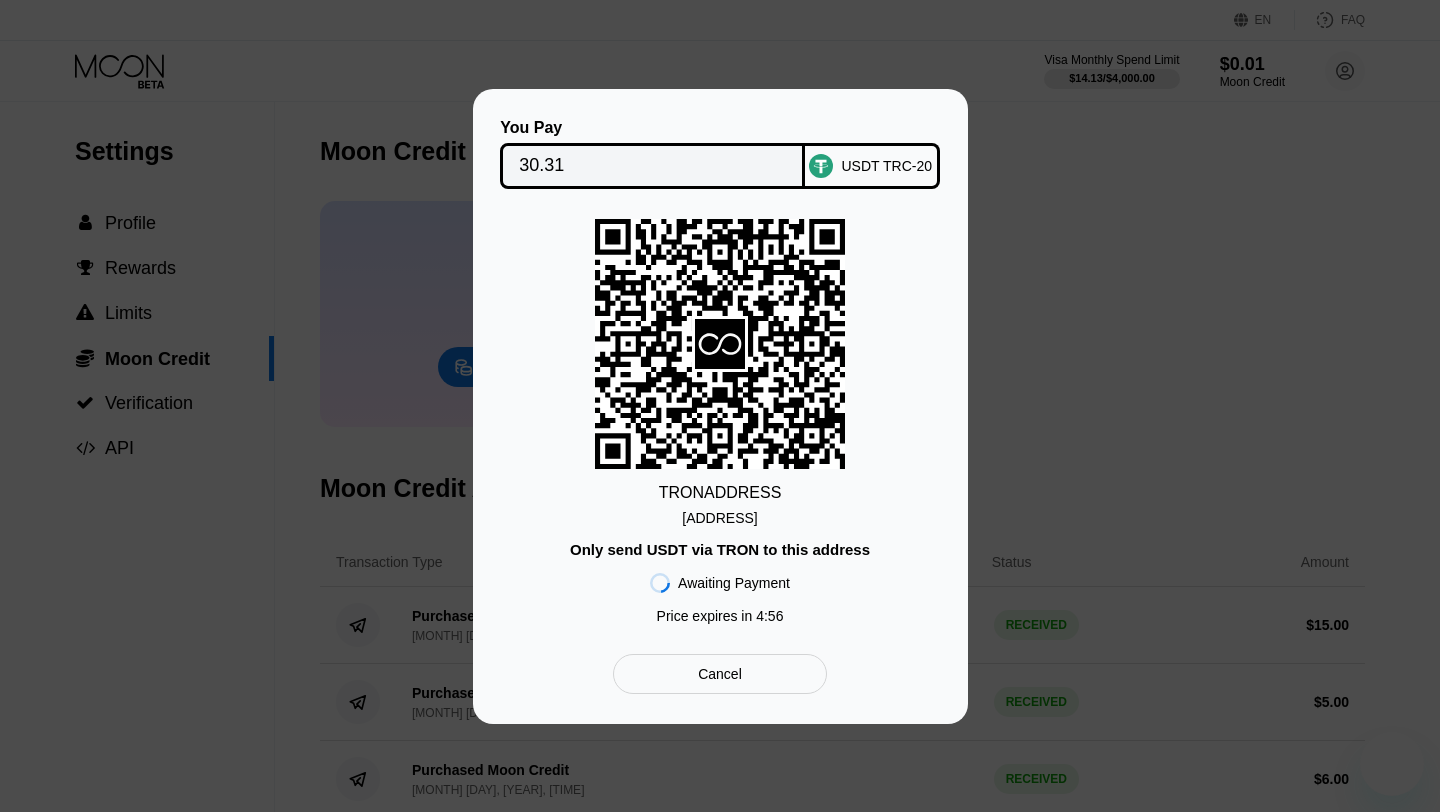 scroll, scrollTop: 0, scrollLeft: 0, axis: both 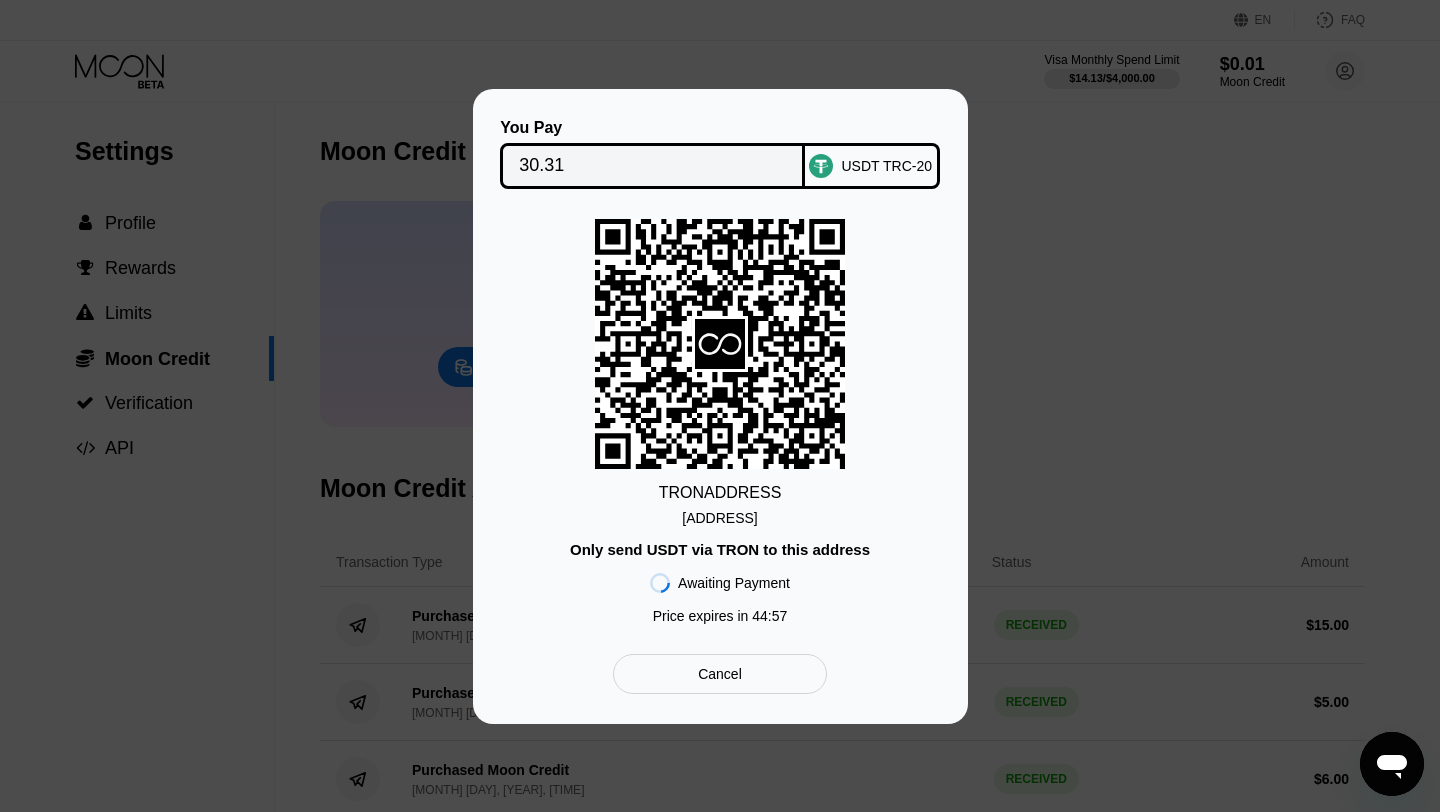 click on "You Pay 30.31 USDT TRC-20 TRON  ADDRESS TNLF4D83oJag3c2...LaUyd128oPh8HPT Only send USDT via TRON to this address Awaiting Payment Price expires in   44 : 57 Cancel" at bounding box center (720, 406) 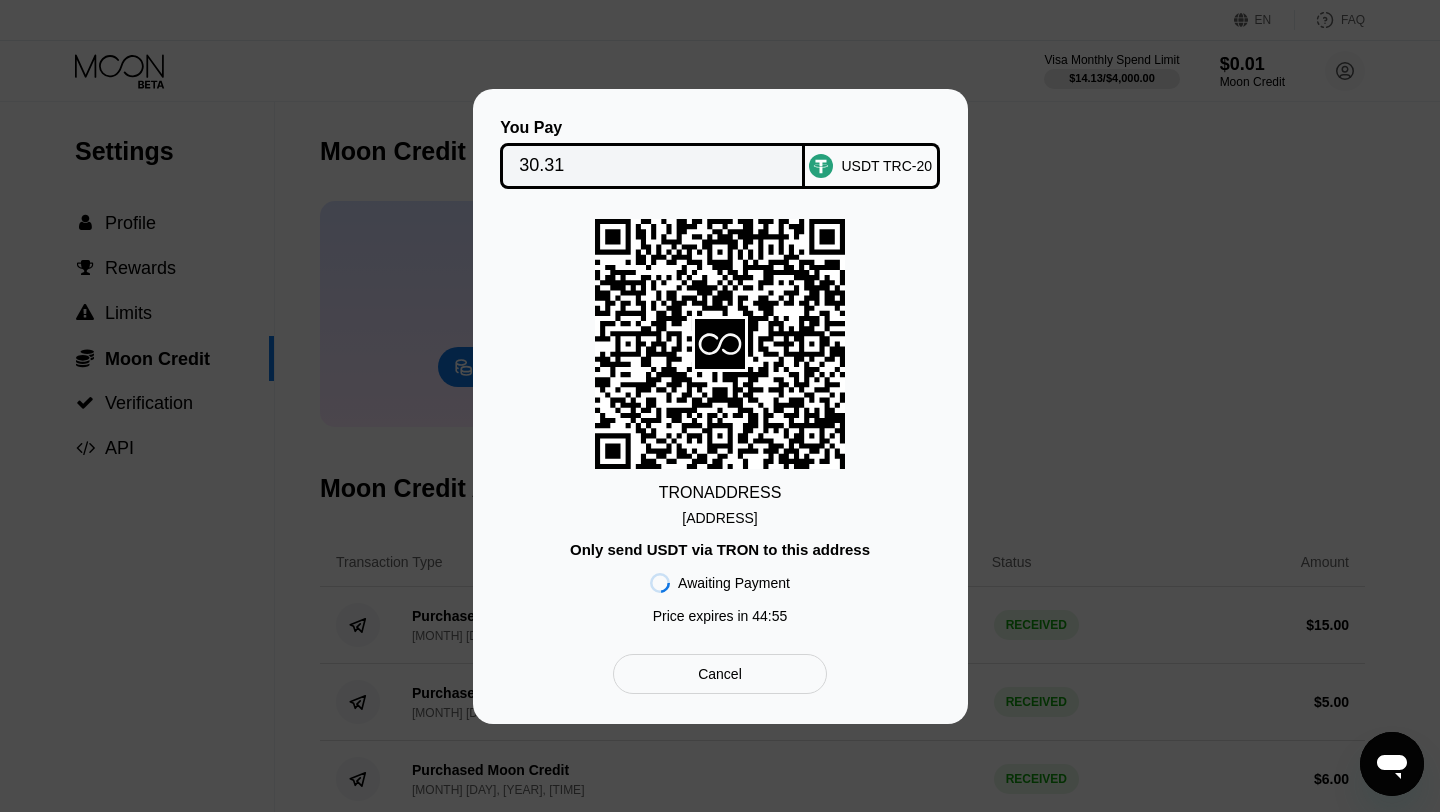 click at bounding box center [720, 406] 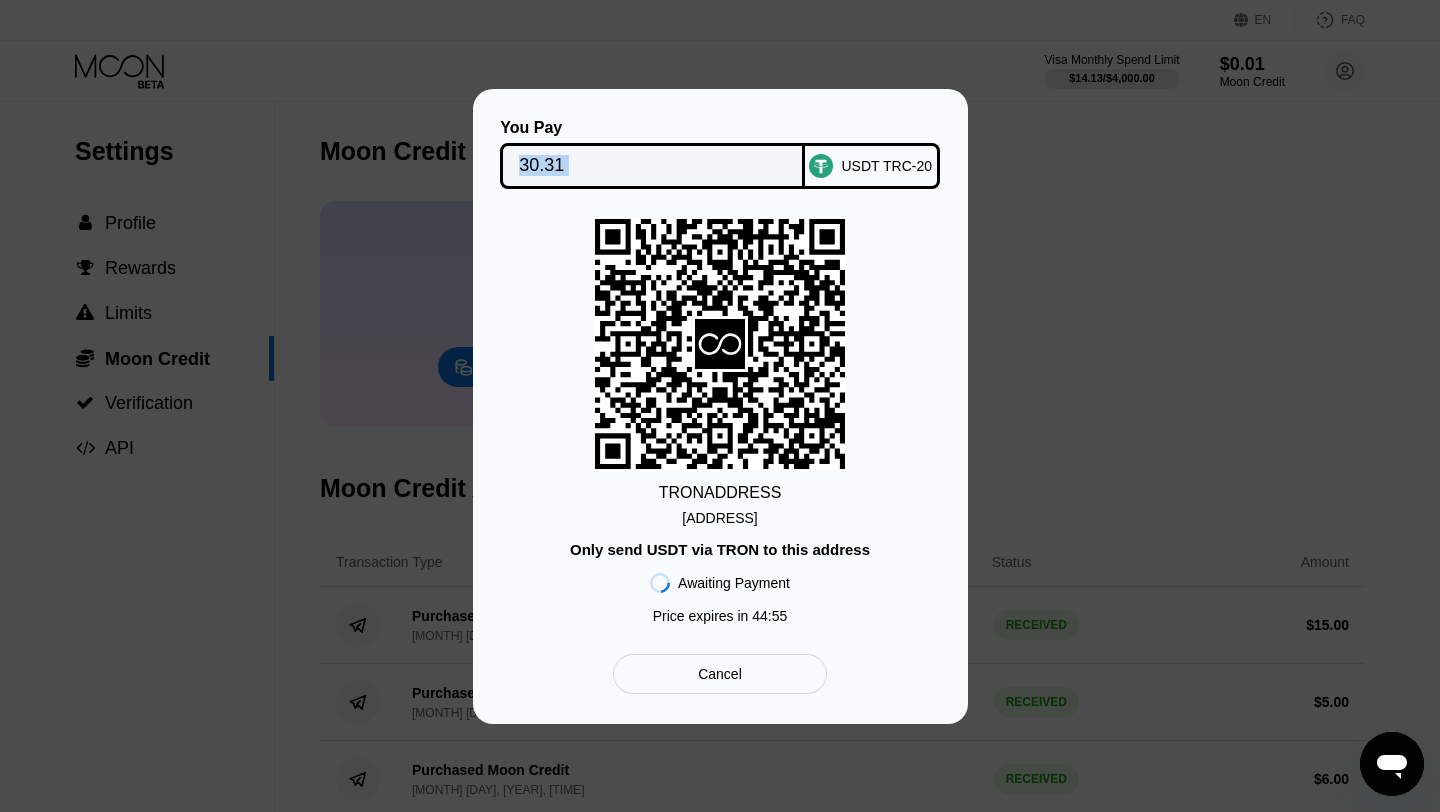 click at bounding box center [720, 406] 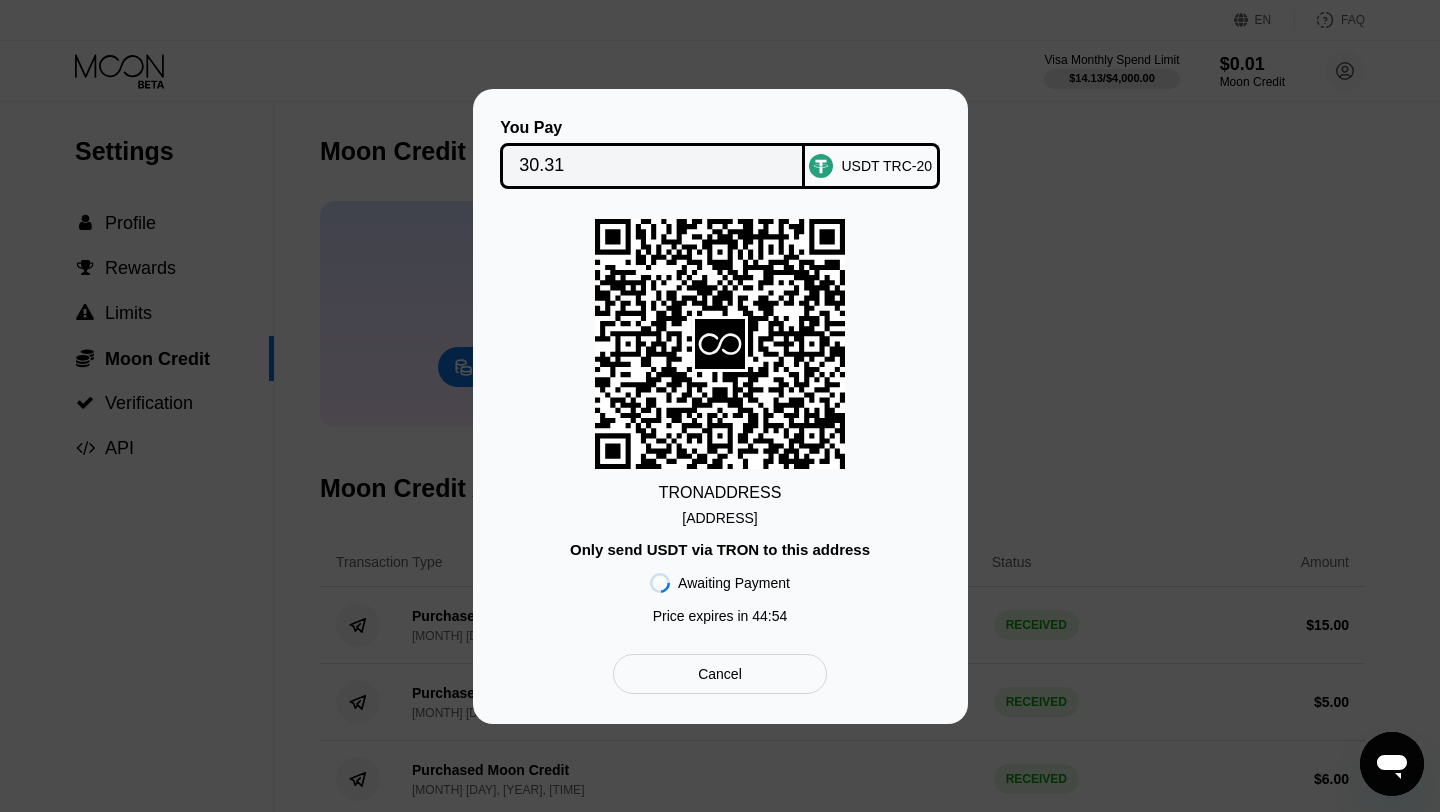 click on "Cancel" at bounding box center [720, 674] 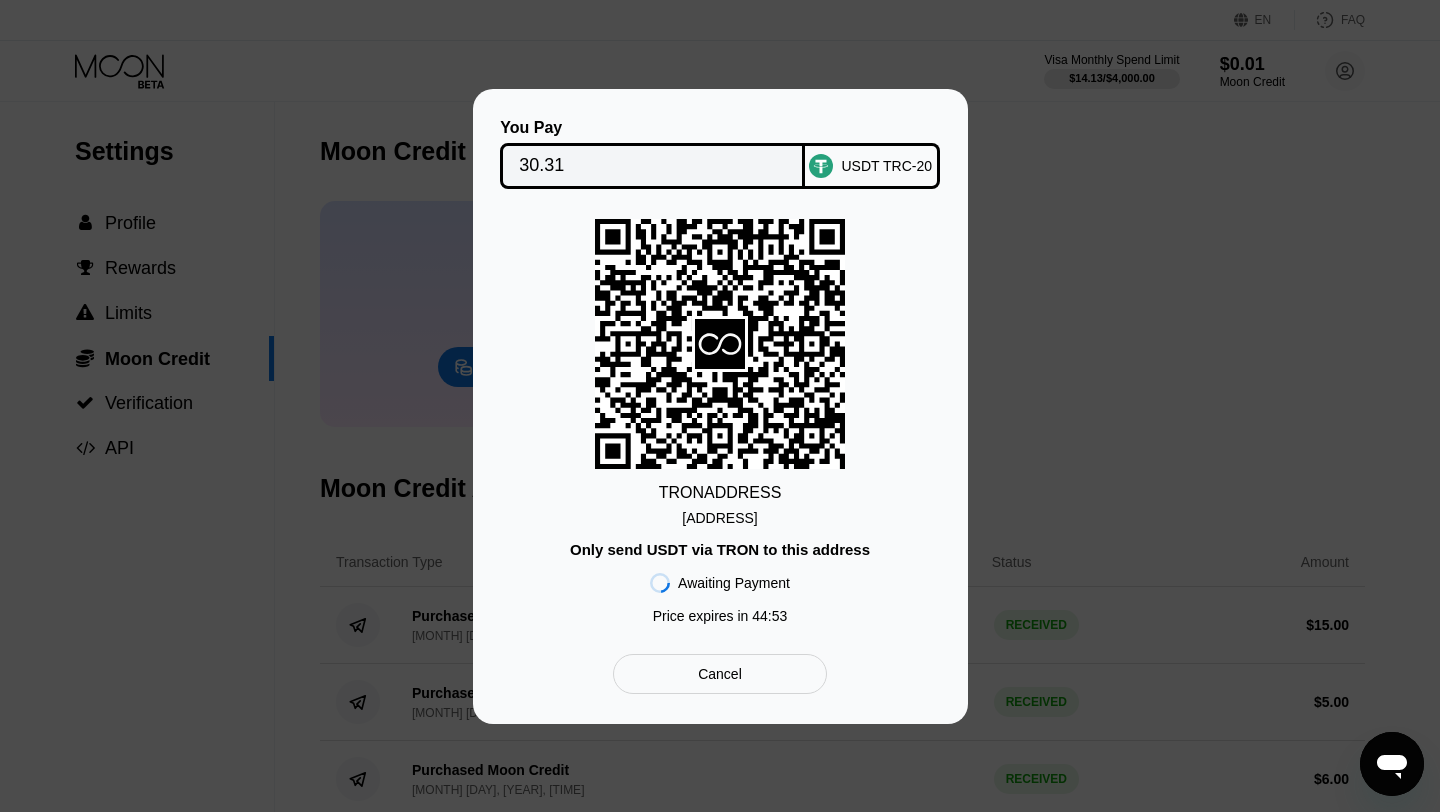 click on "You Pay 30.31 USDT TRC-20 TRON  ADDRESS TNLF4D83oJag3c2...LaUyd128oPh8HPT Only send USDT via TRON to this address Awaiting Payment Price expires in   44 : 53 Cancel" at bounding box center (720, 406) 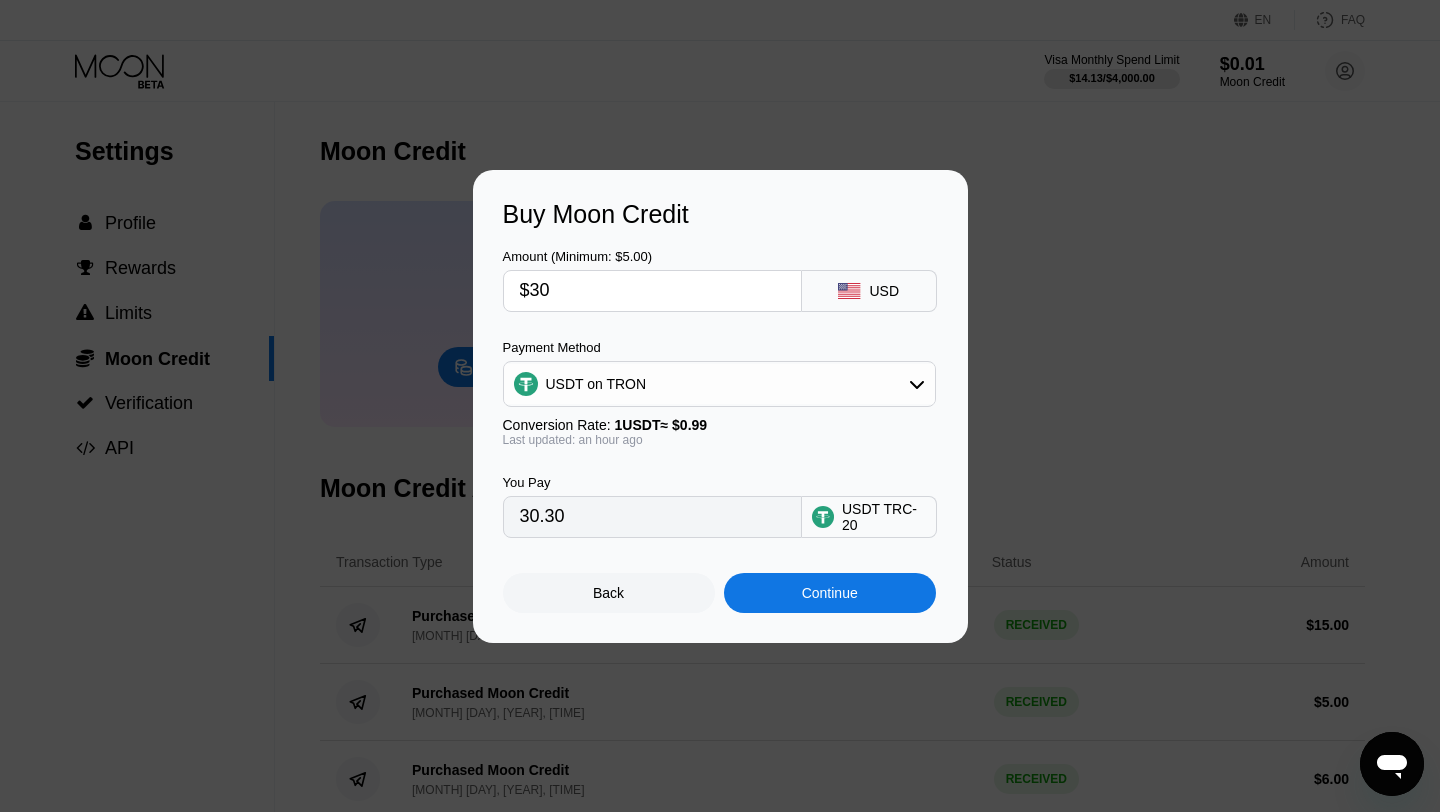 click on "Back" at bounding box center (608, 593) 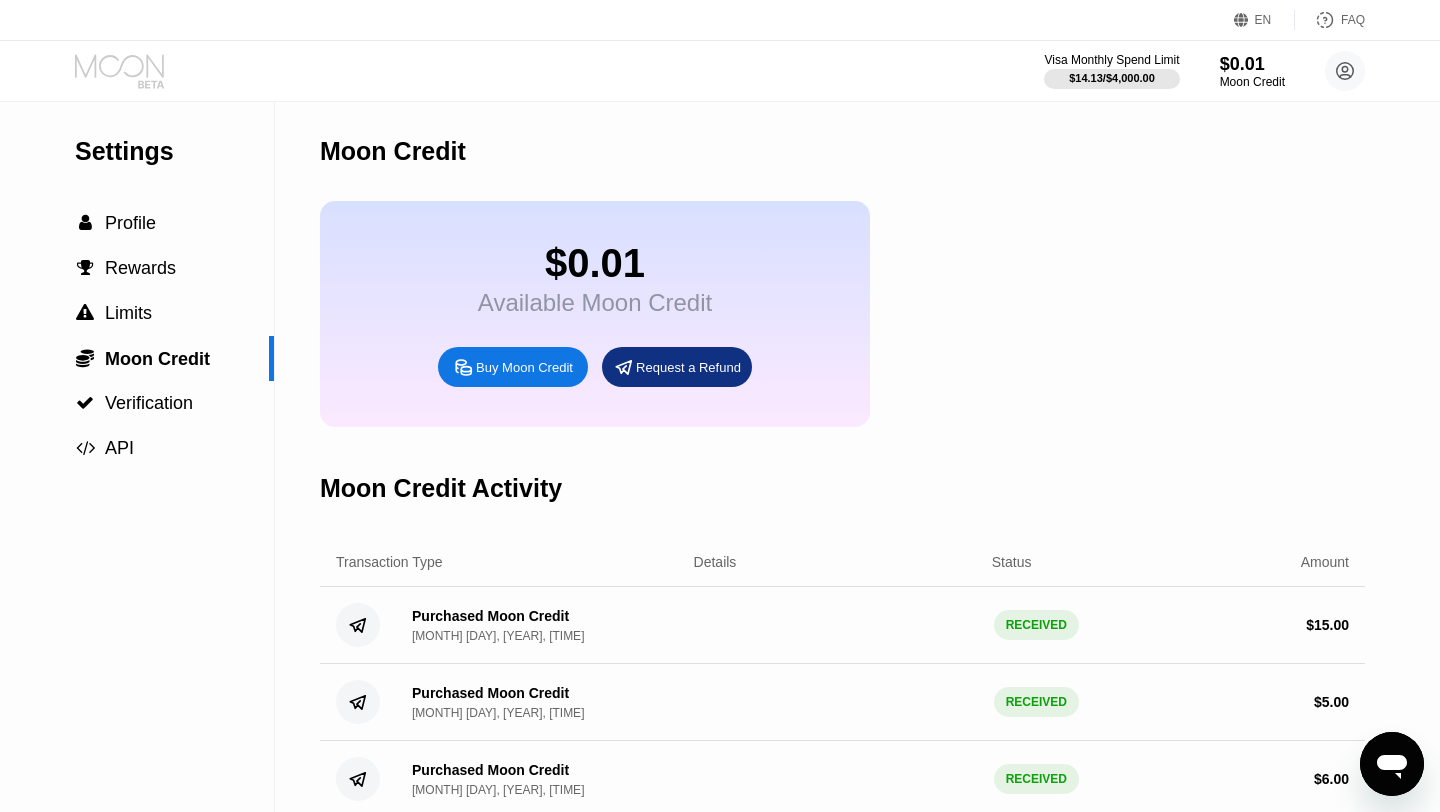 click 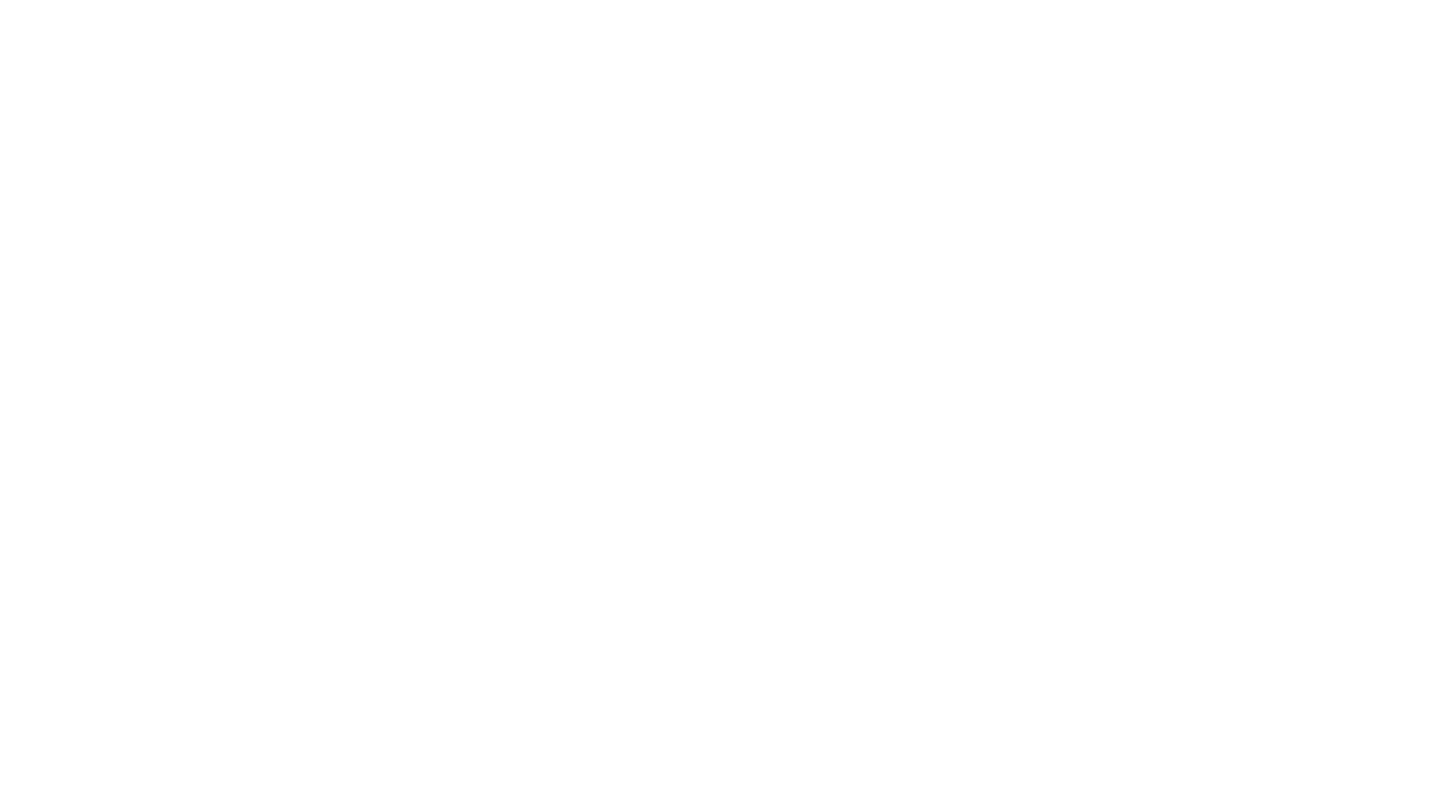 scroll, scrollTop: 0, scrollLeft: 0, axis: both 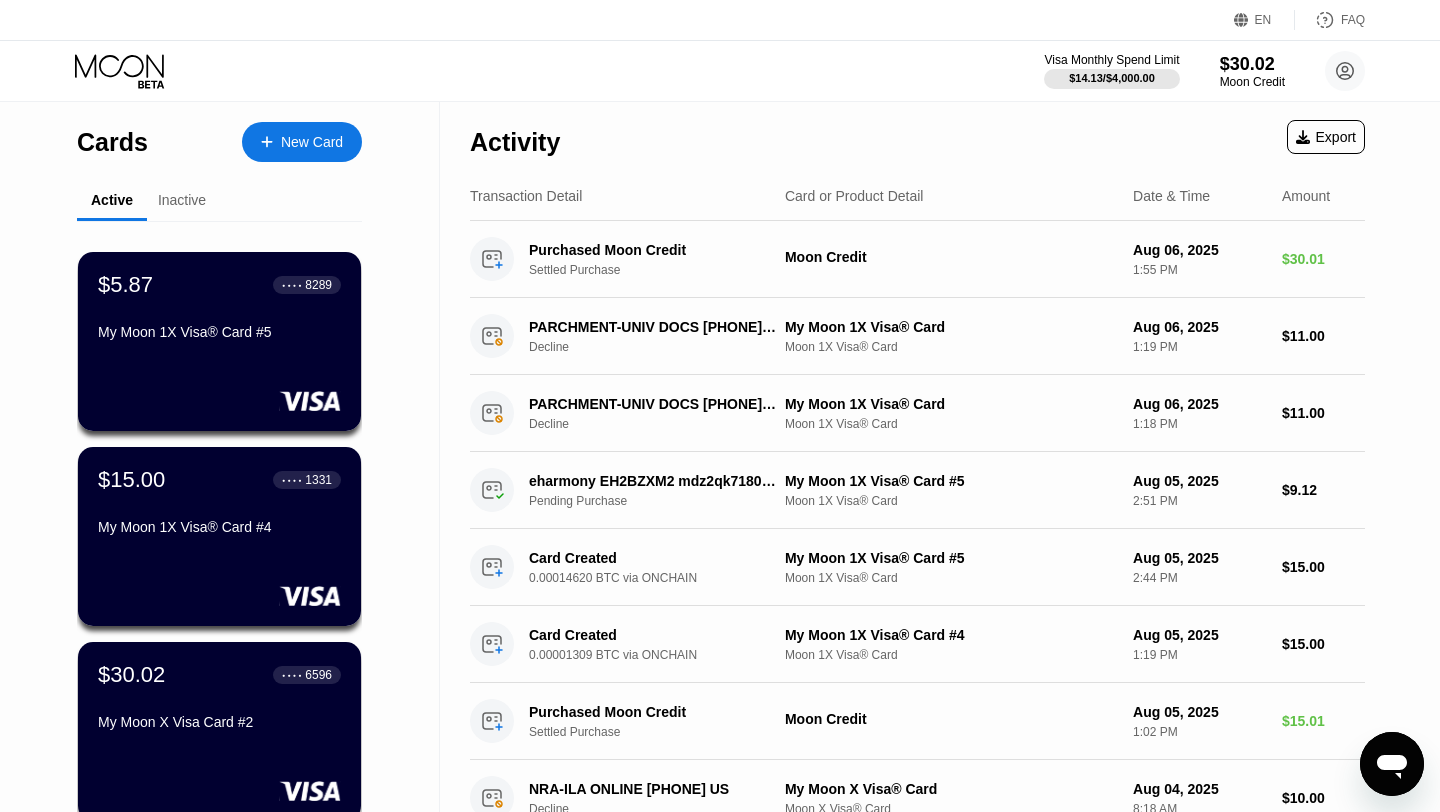 click on "New Card" at bounding box center (312, 142) 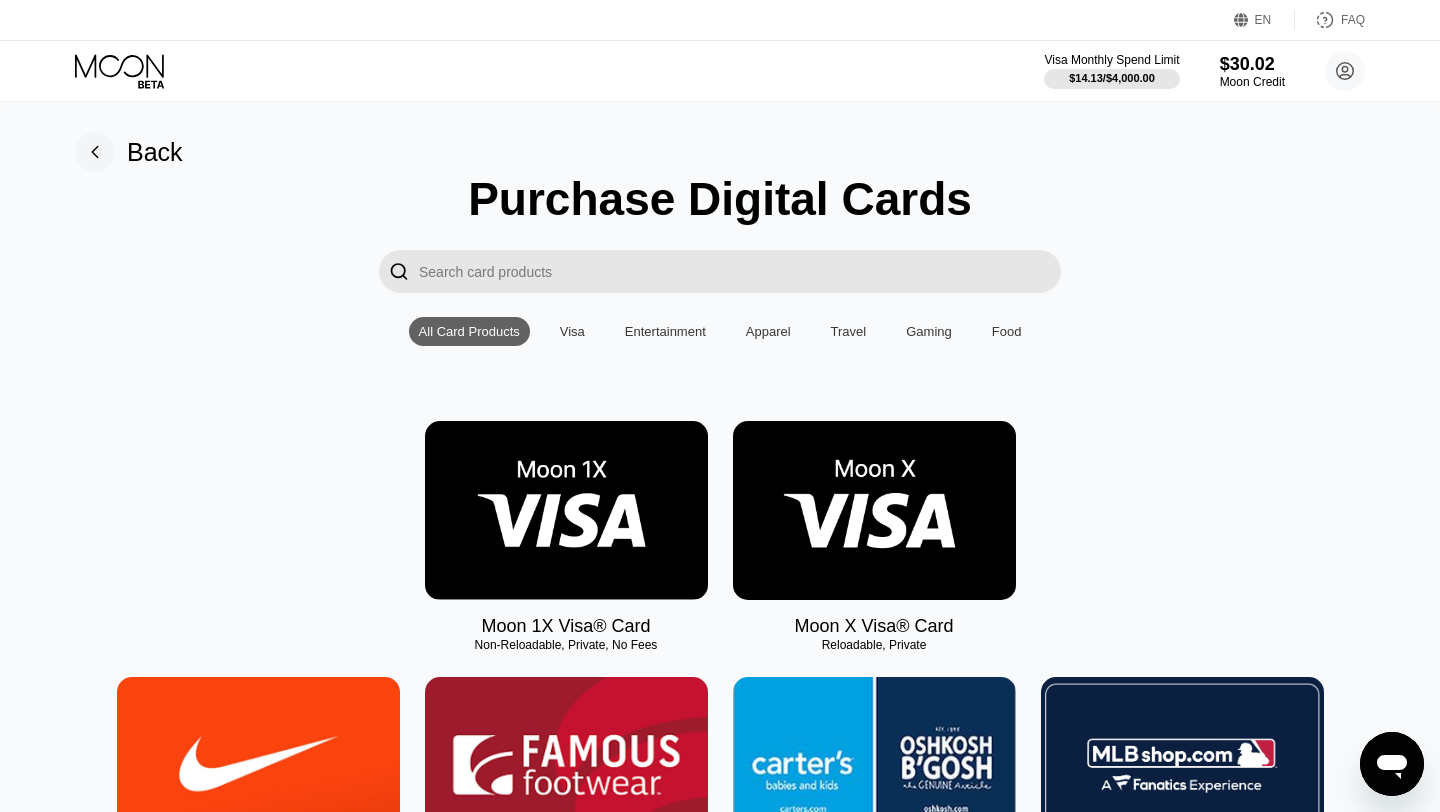 click at bounding box center (566, 510) 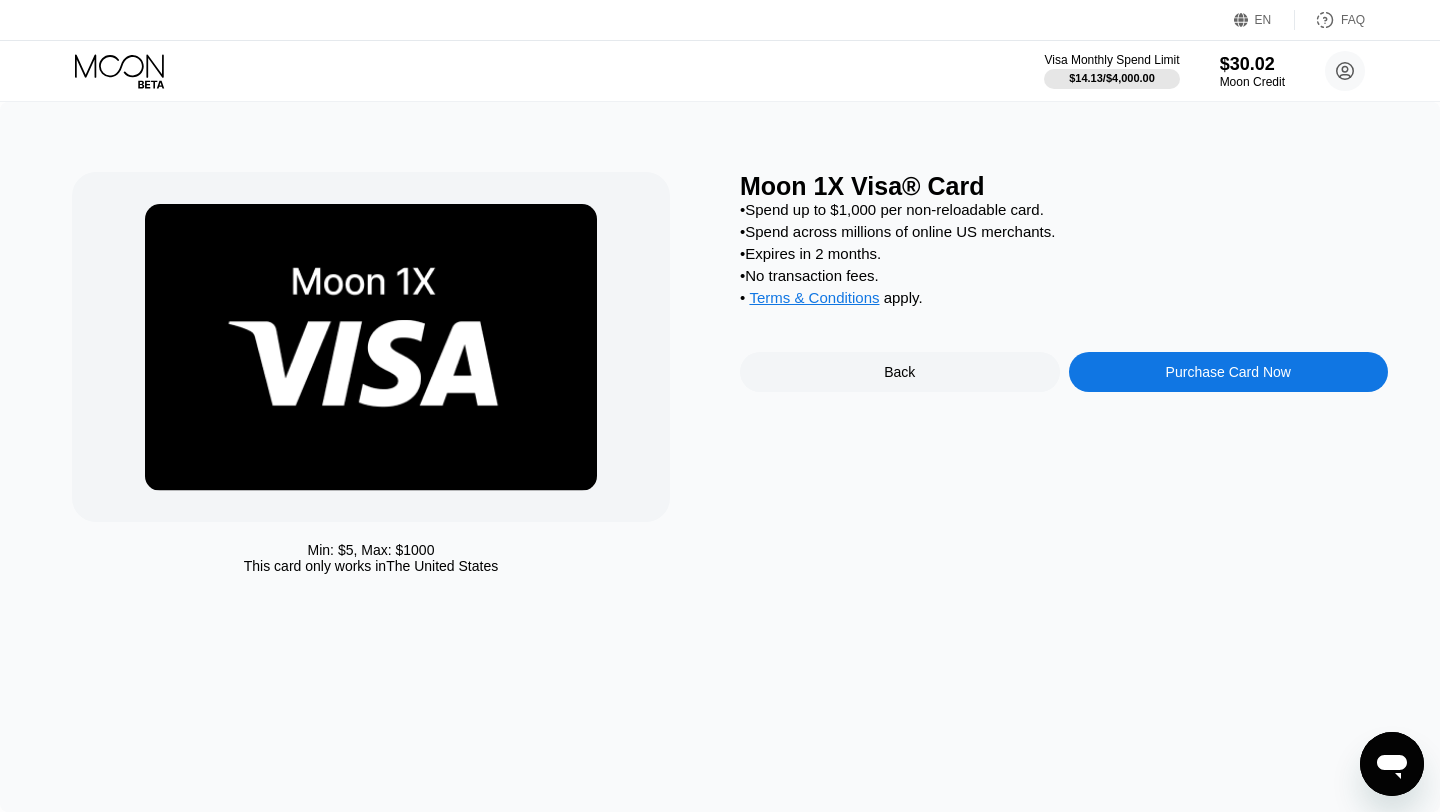 click on "Purchase Card Now" at bounding box center [1229, 372] 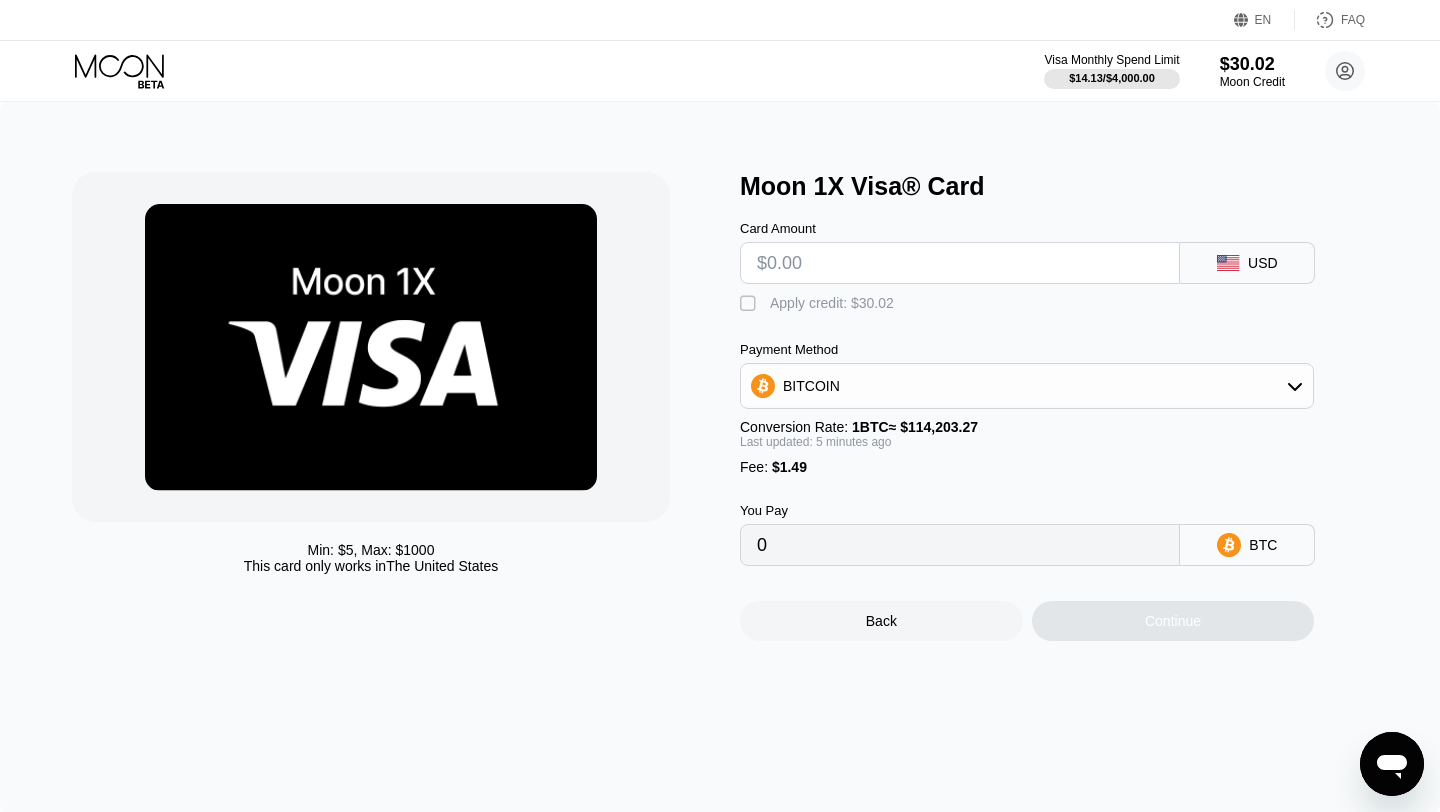 click at bounding box center [960, 263] 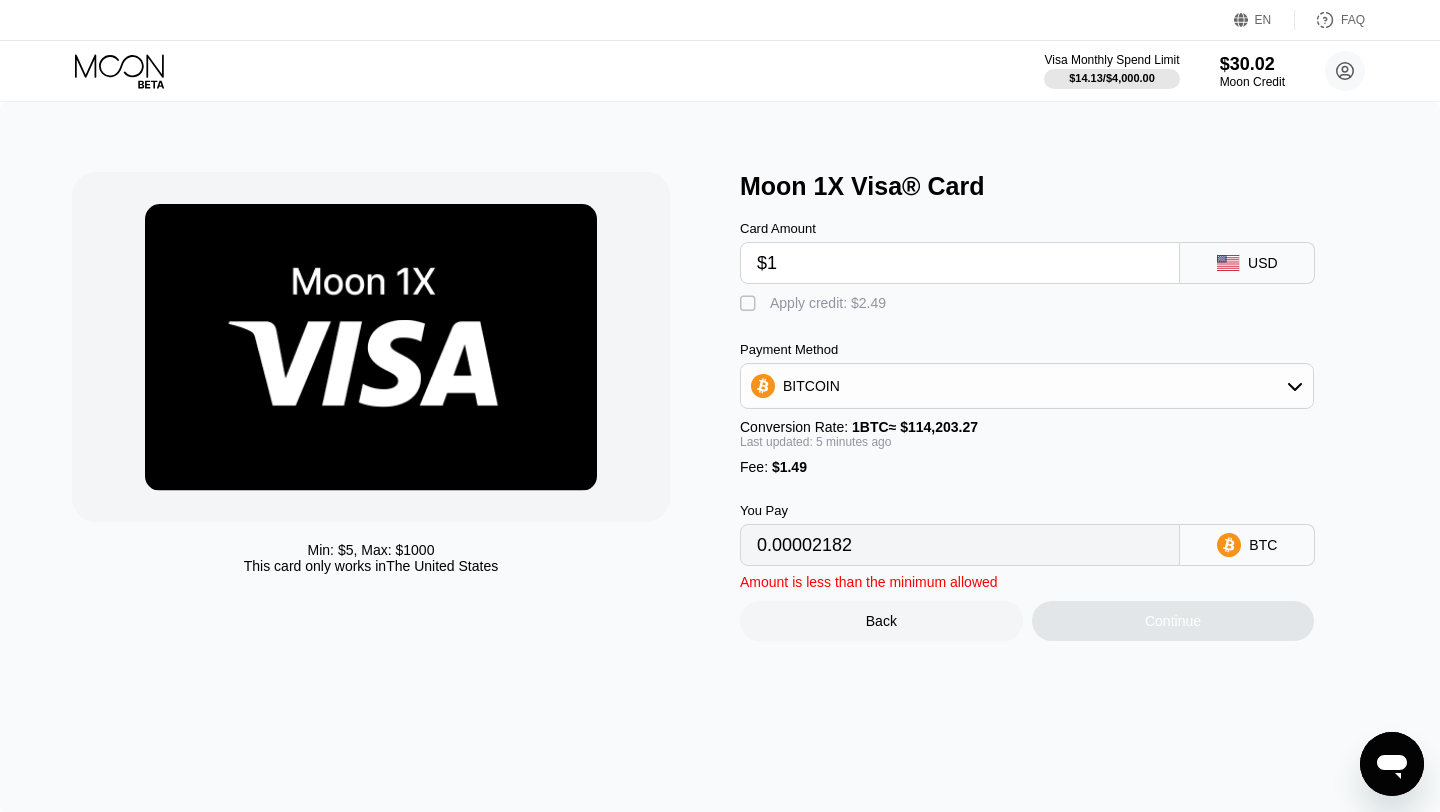 type on "0.00002182" 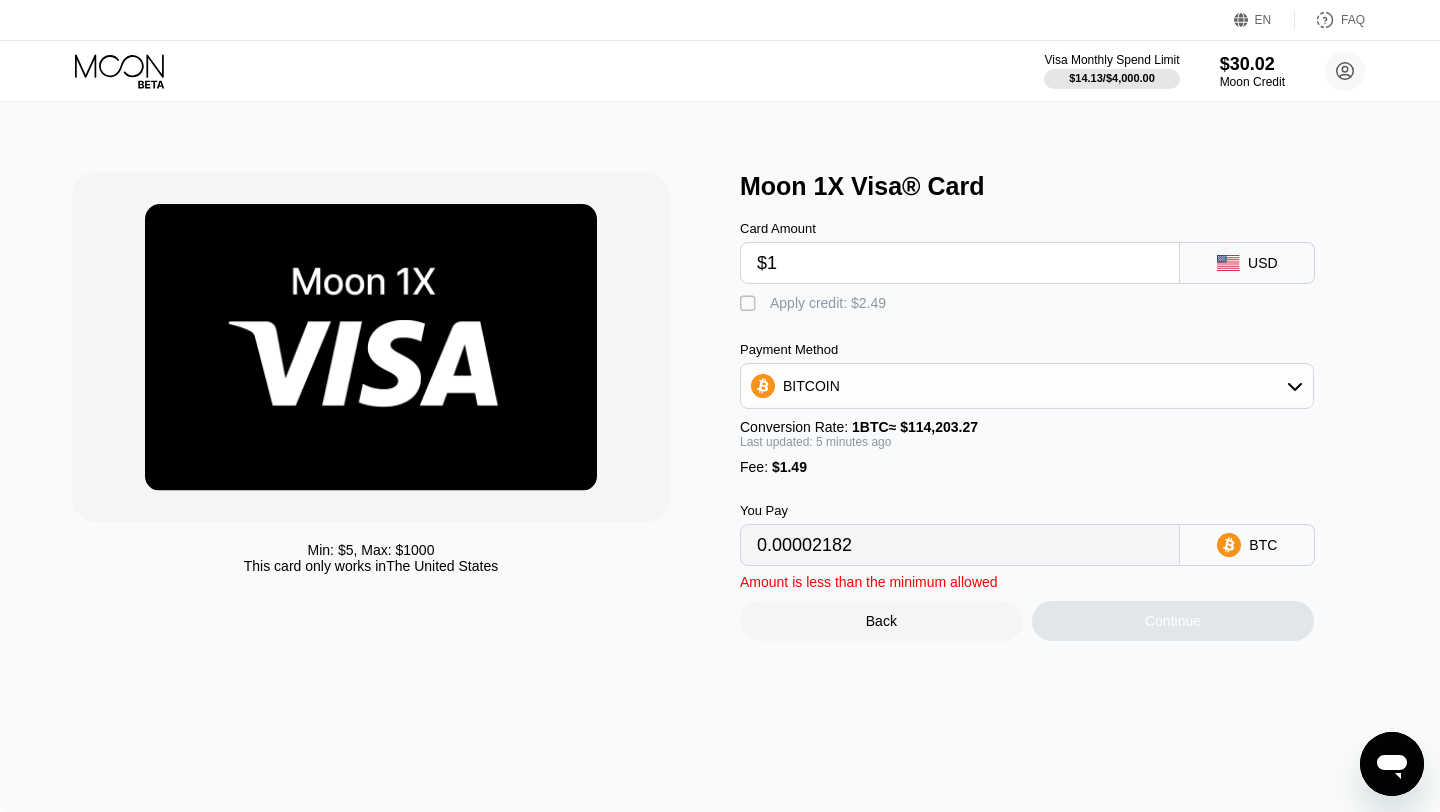 type on "$15" 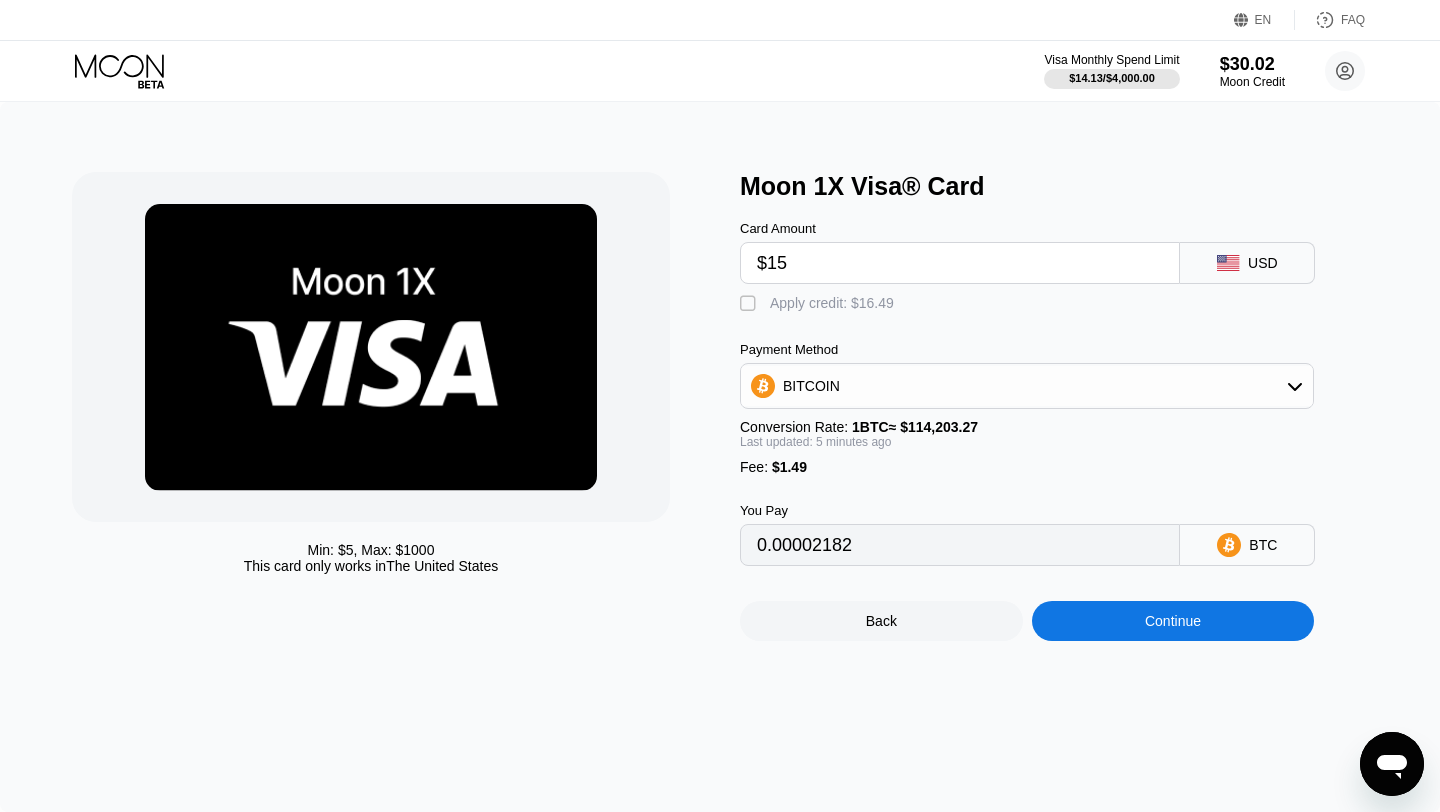 type on "0.00014450" 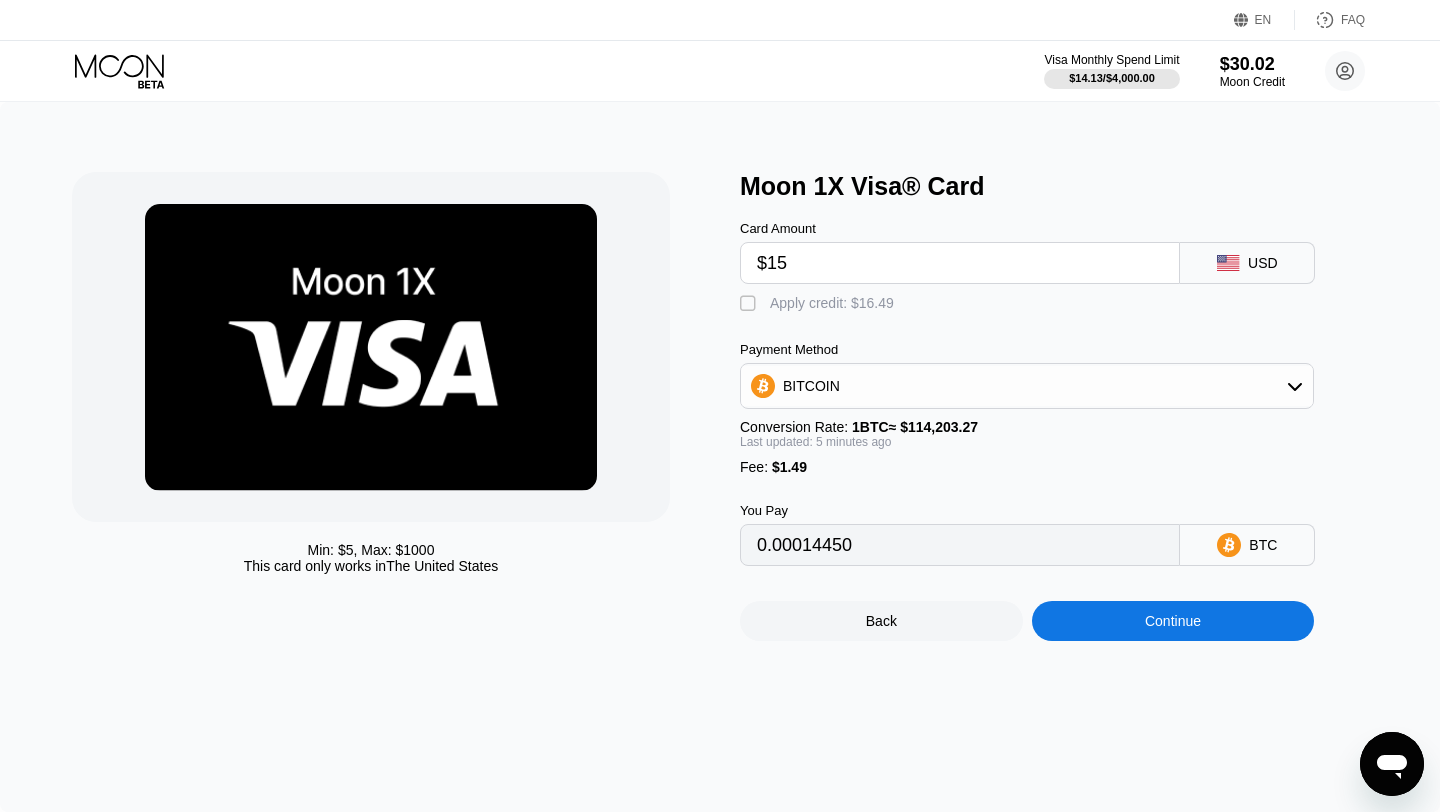 type on "$1" 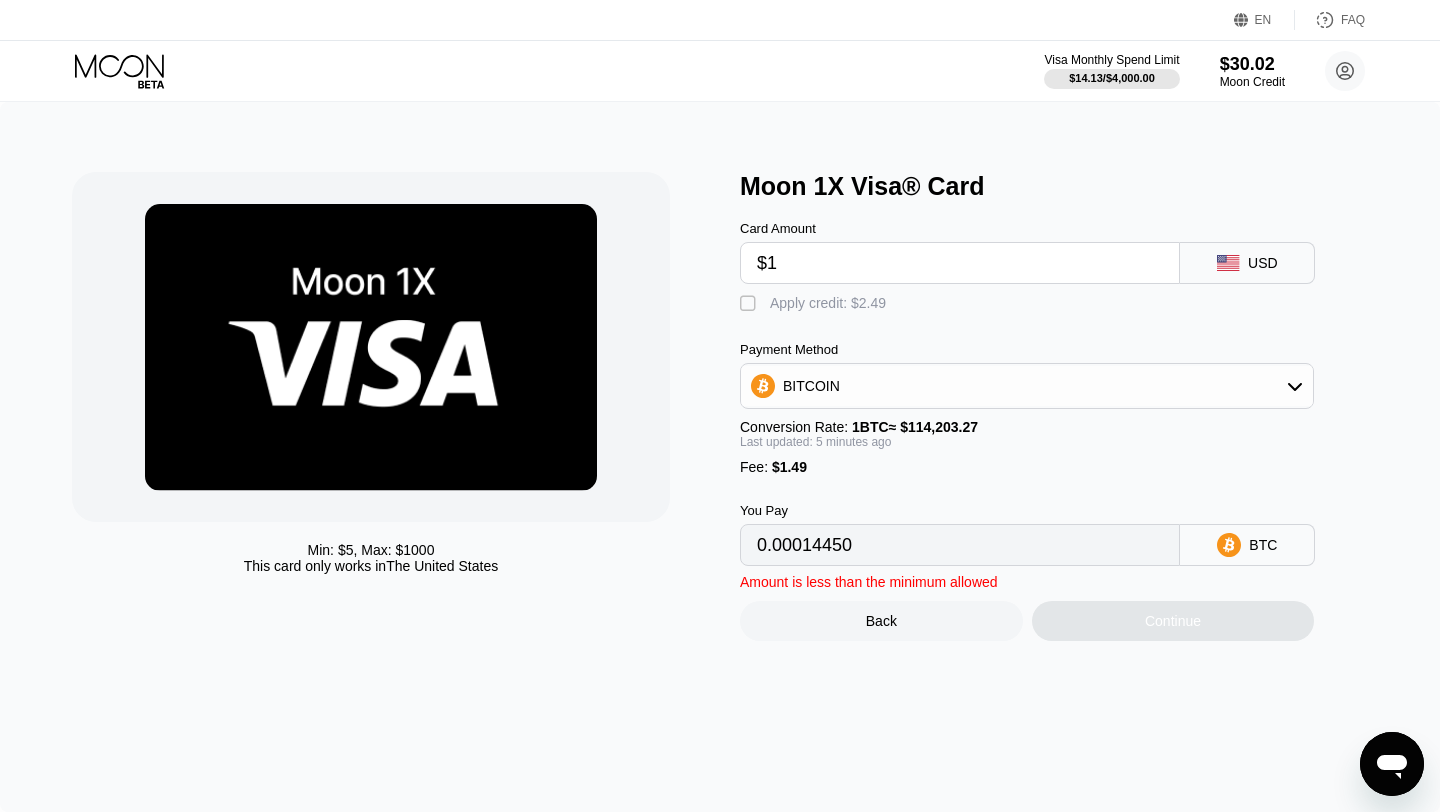 type on "0.00002182" 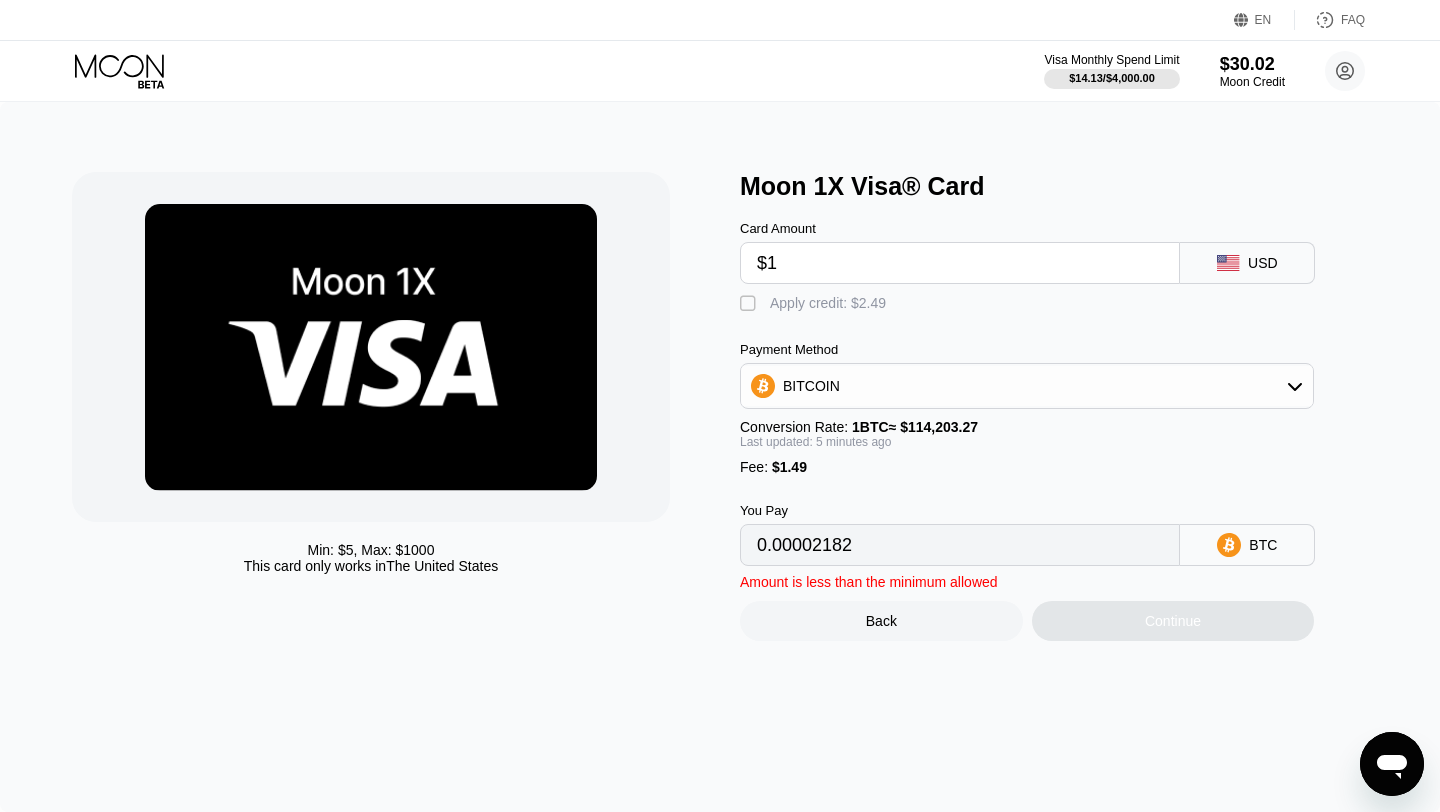 type 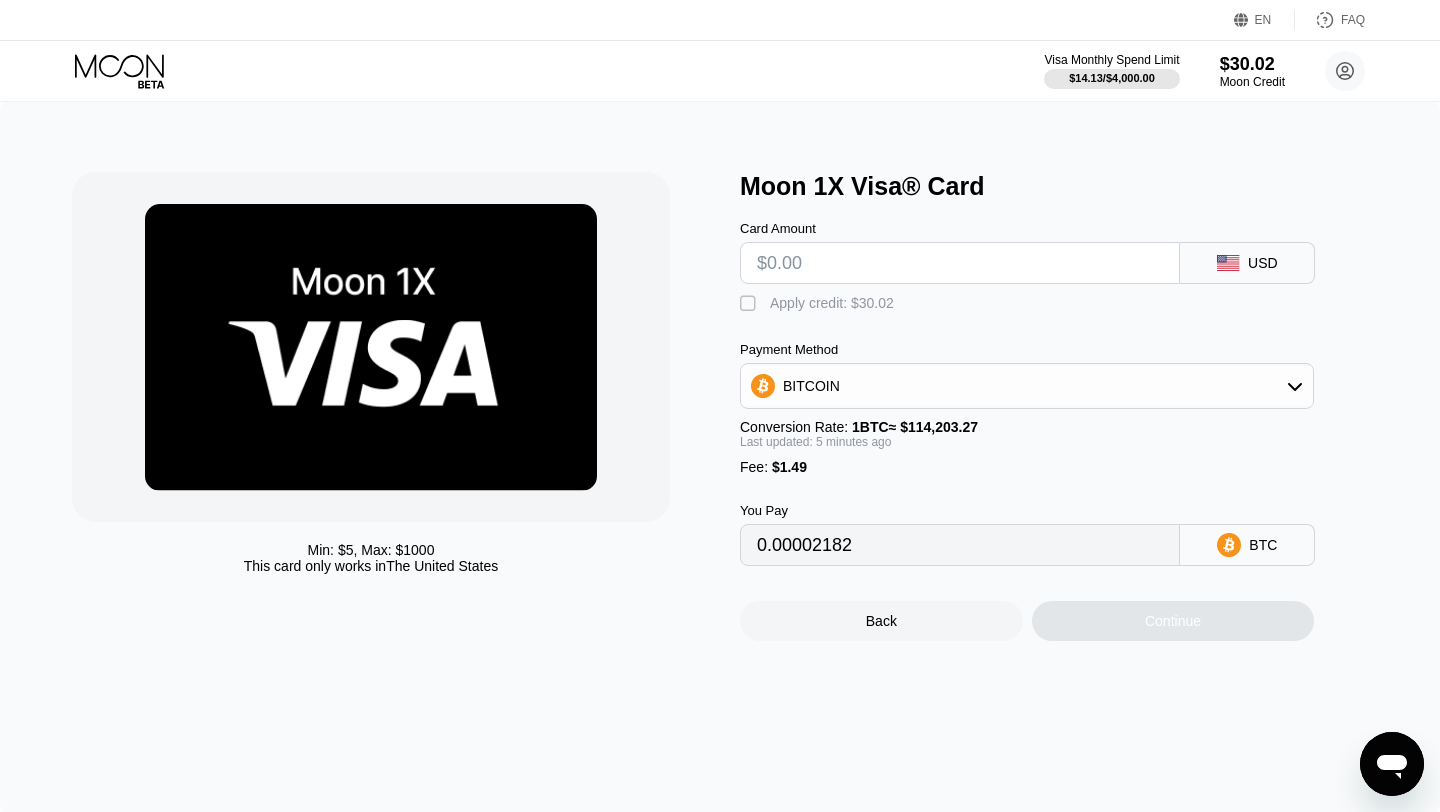 type on "0" 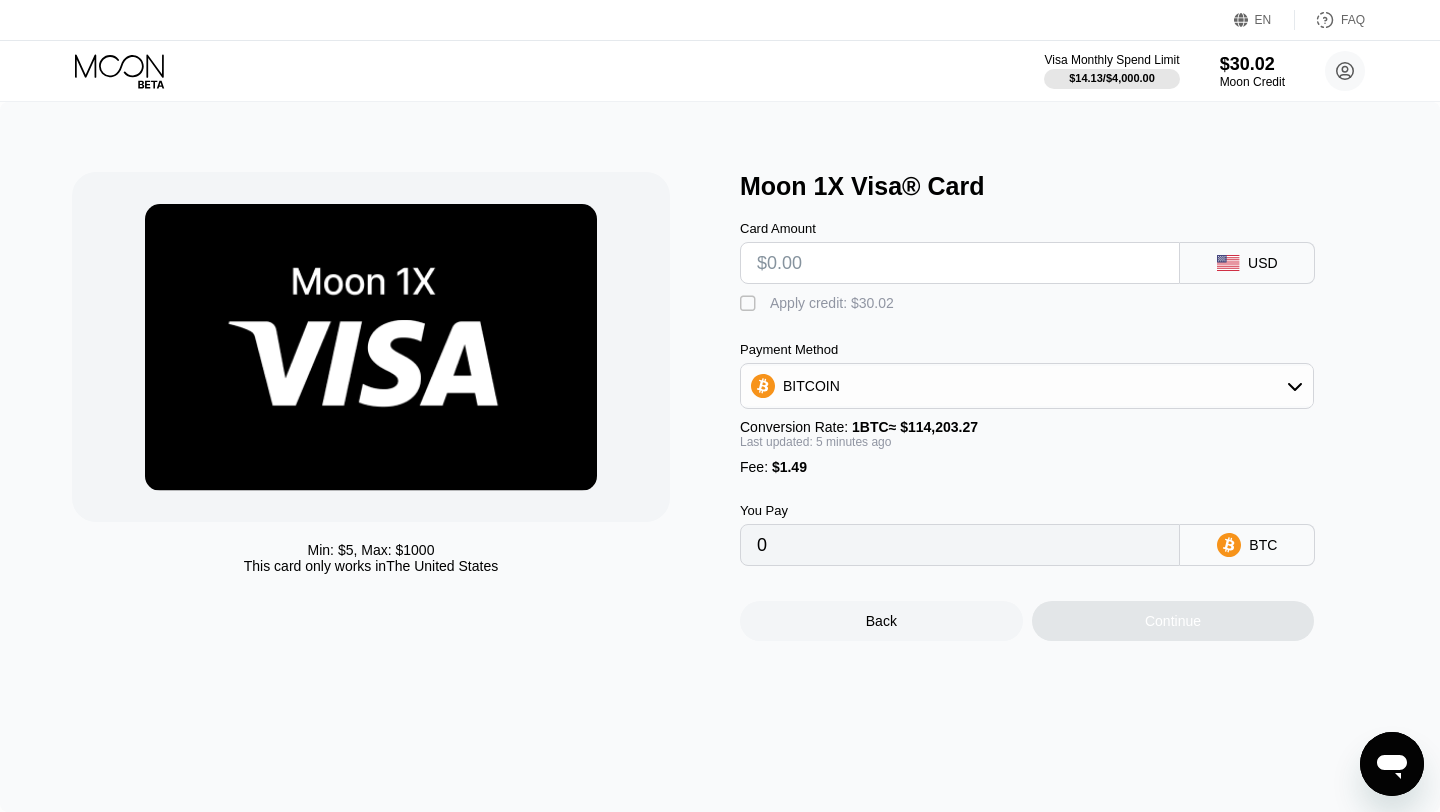 type on "$1" 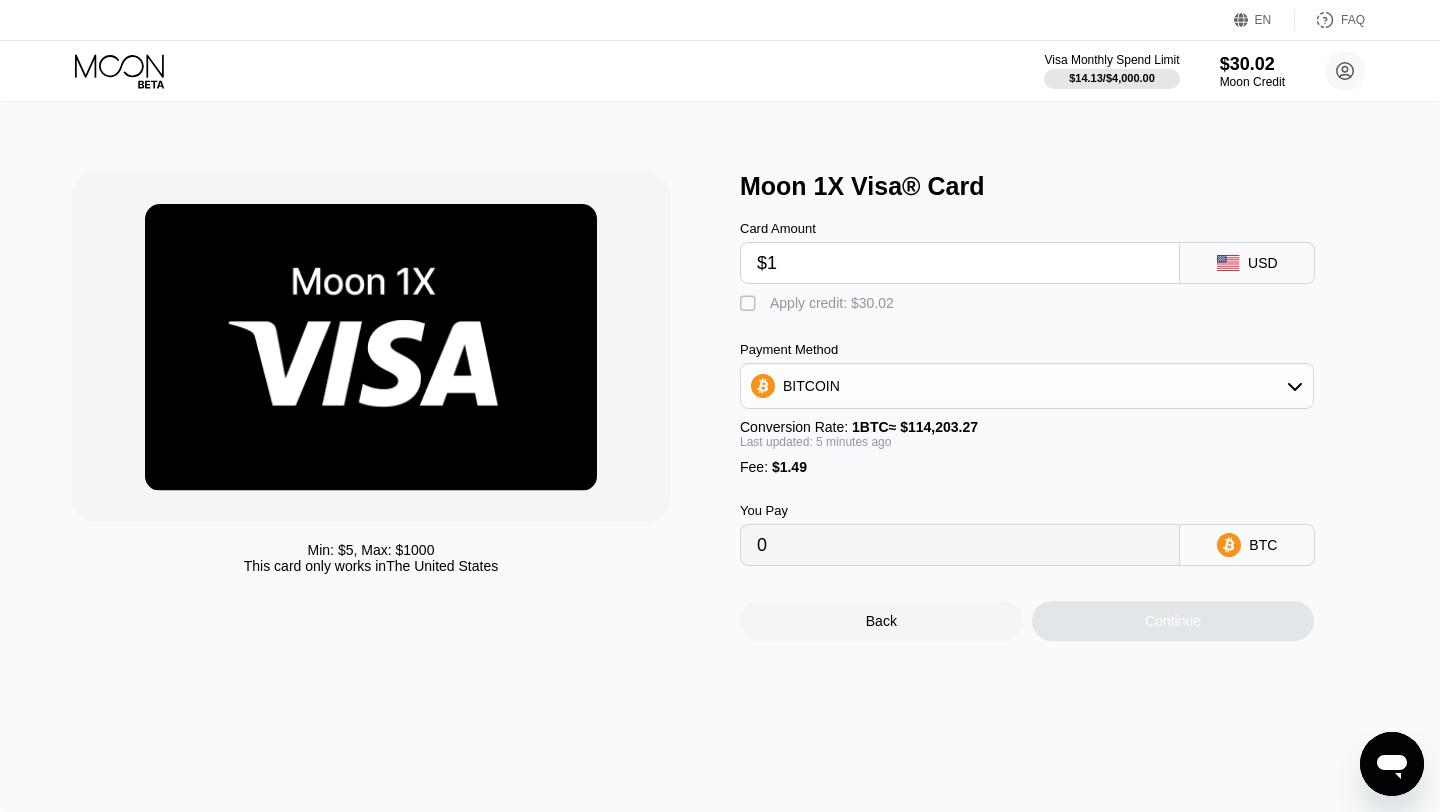 type on "0.00002182" 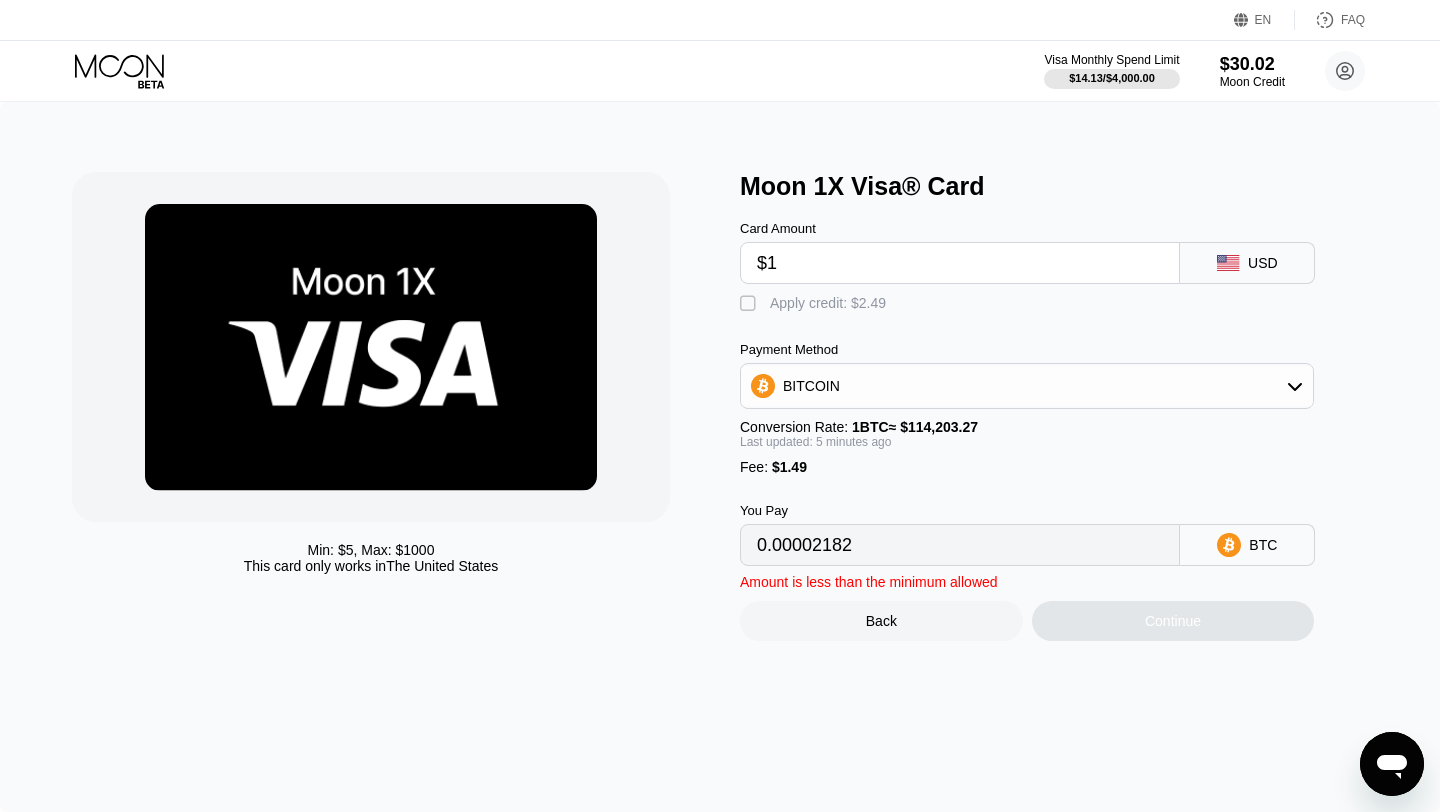 type on "$14" 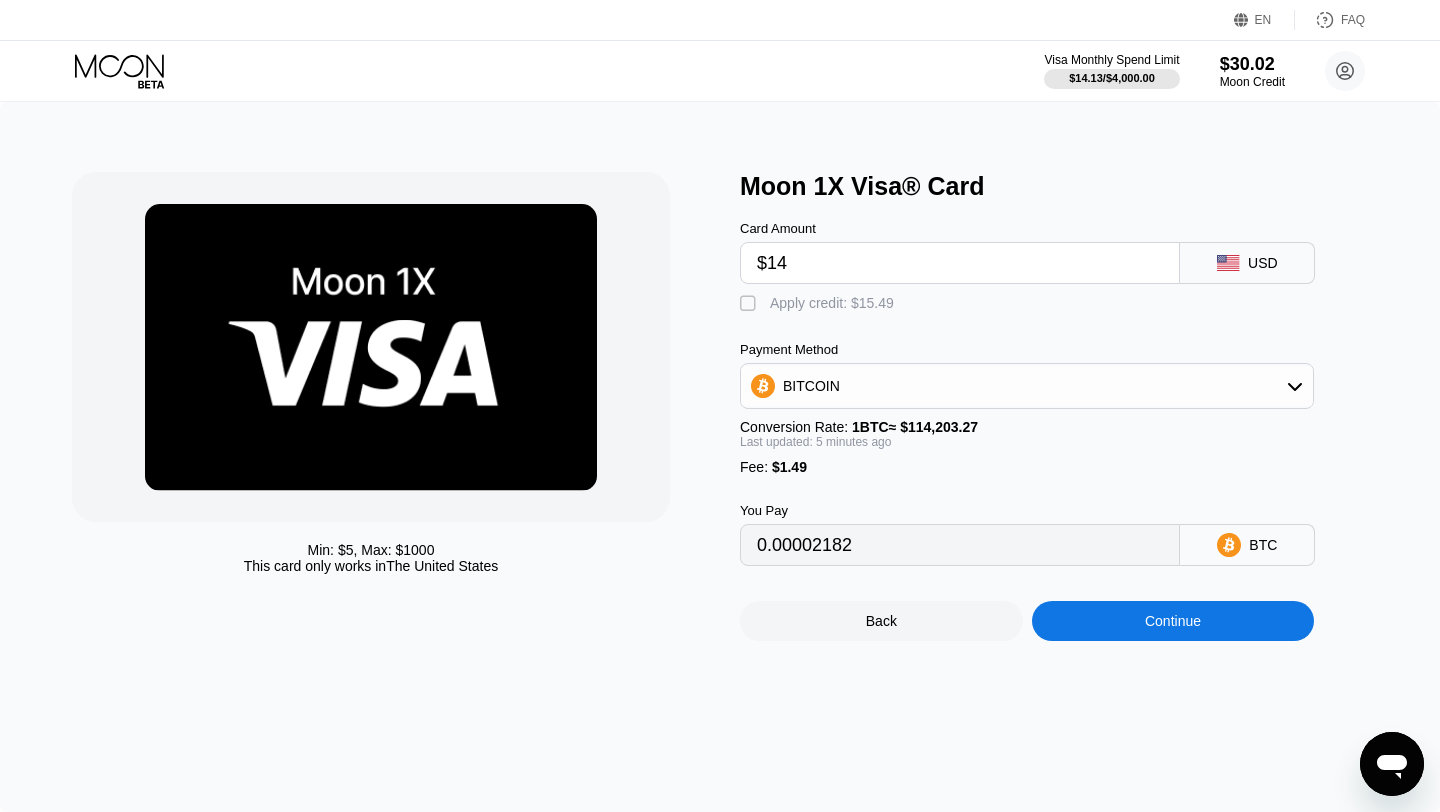 type on "0.00013573" 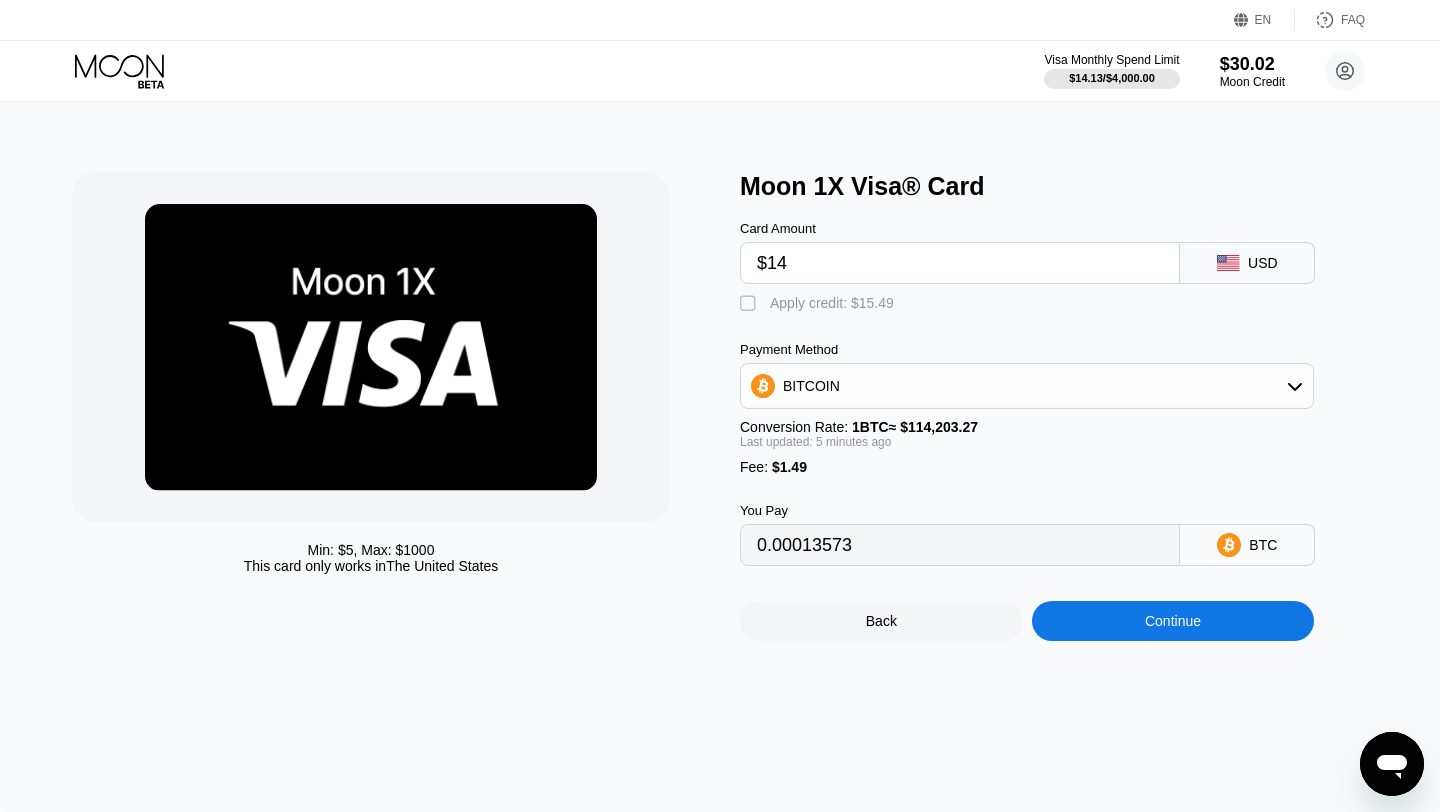 type on "$1" 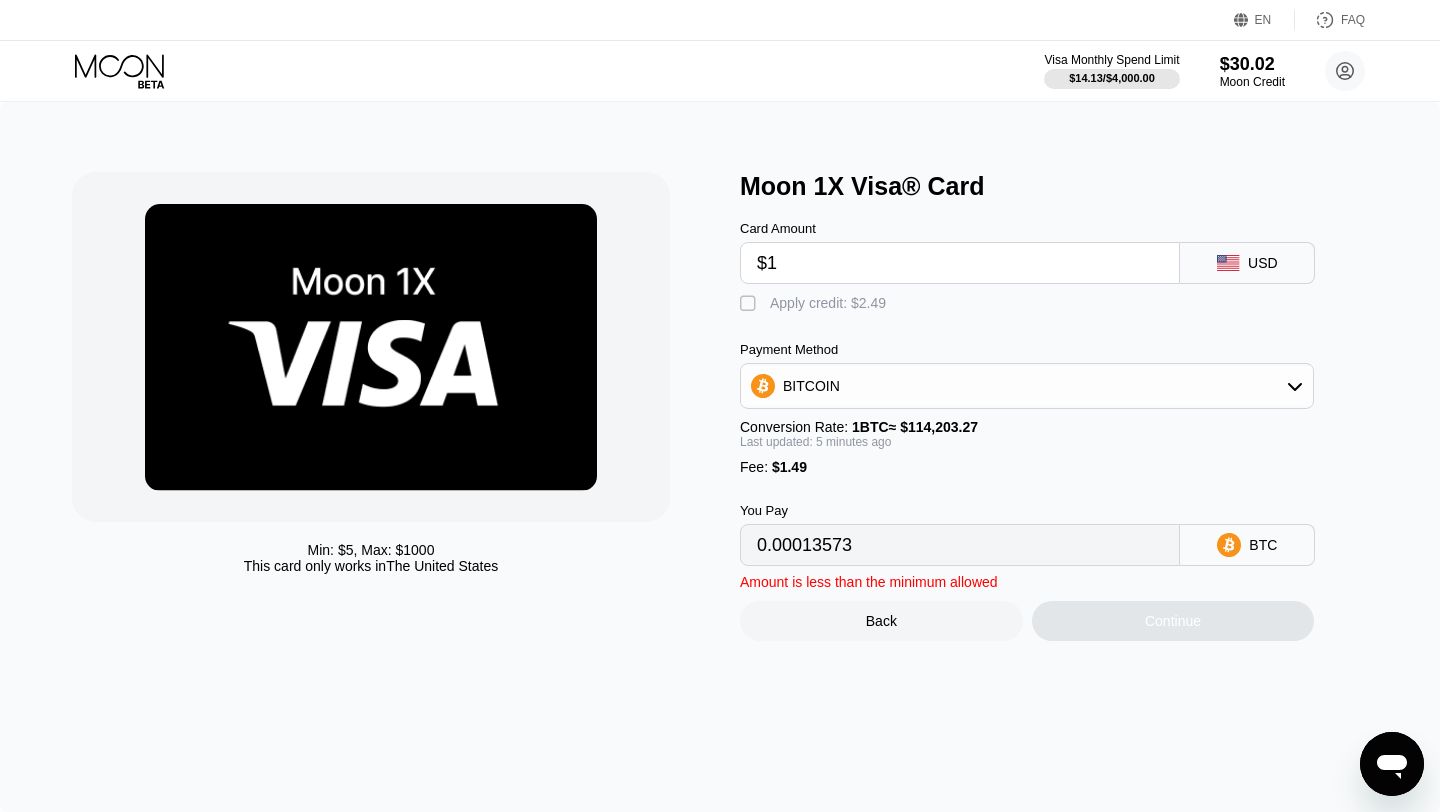 type on "0.00002182" 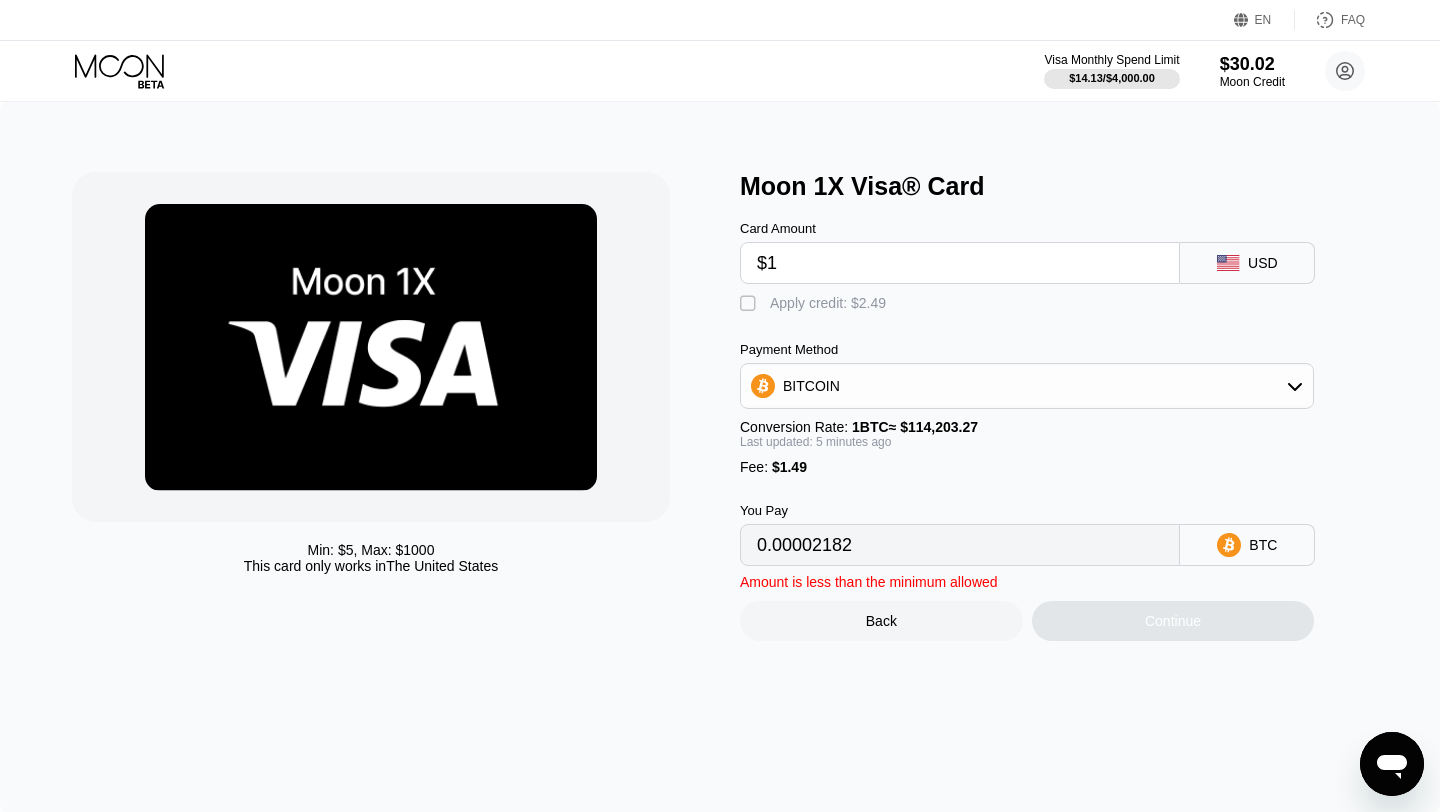 type on "$11" 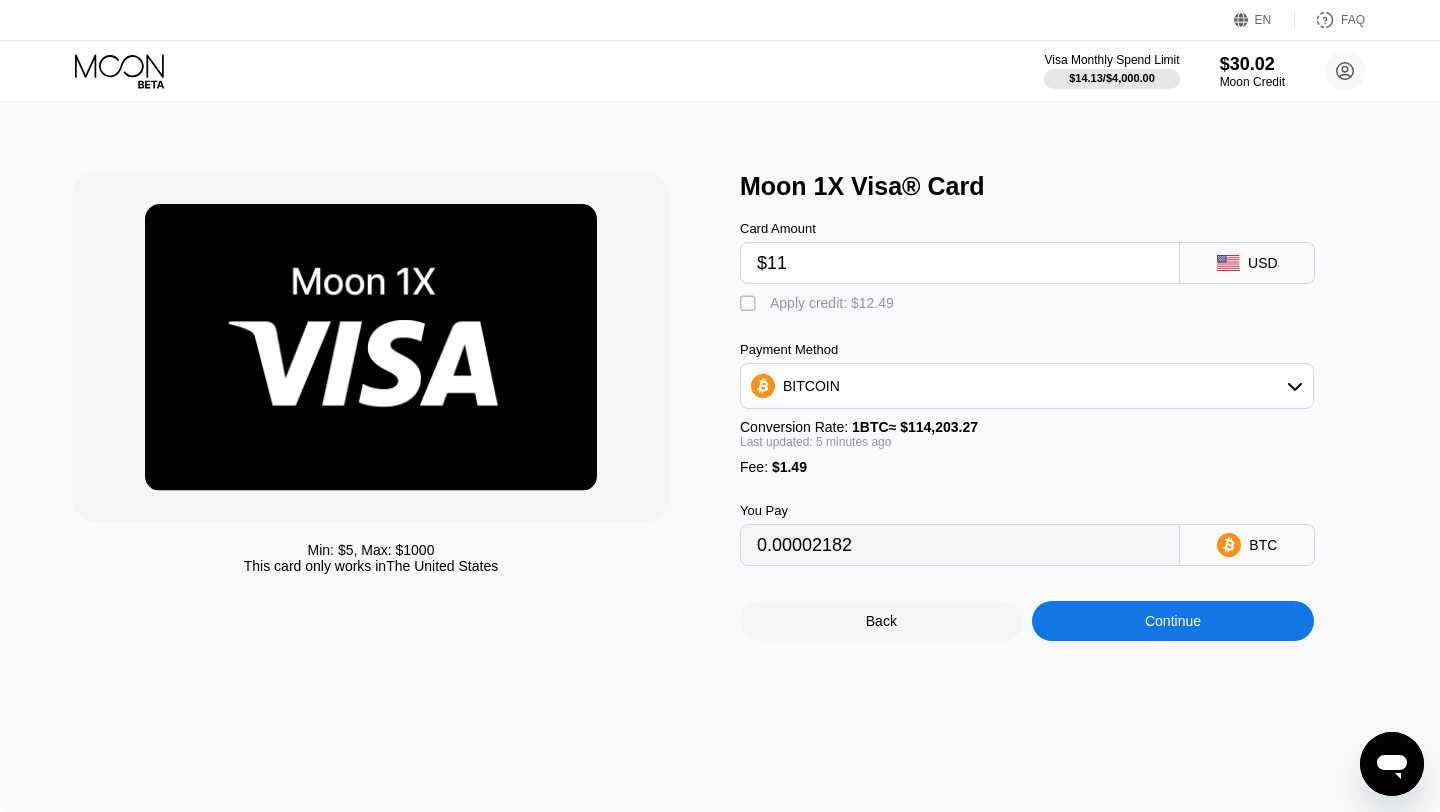 type on "0.00010945" 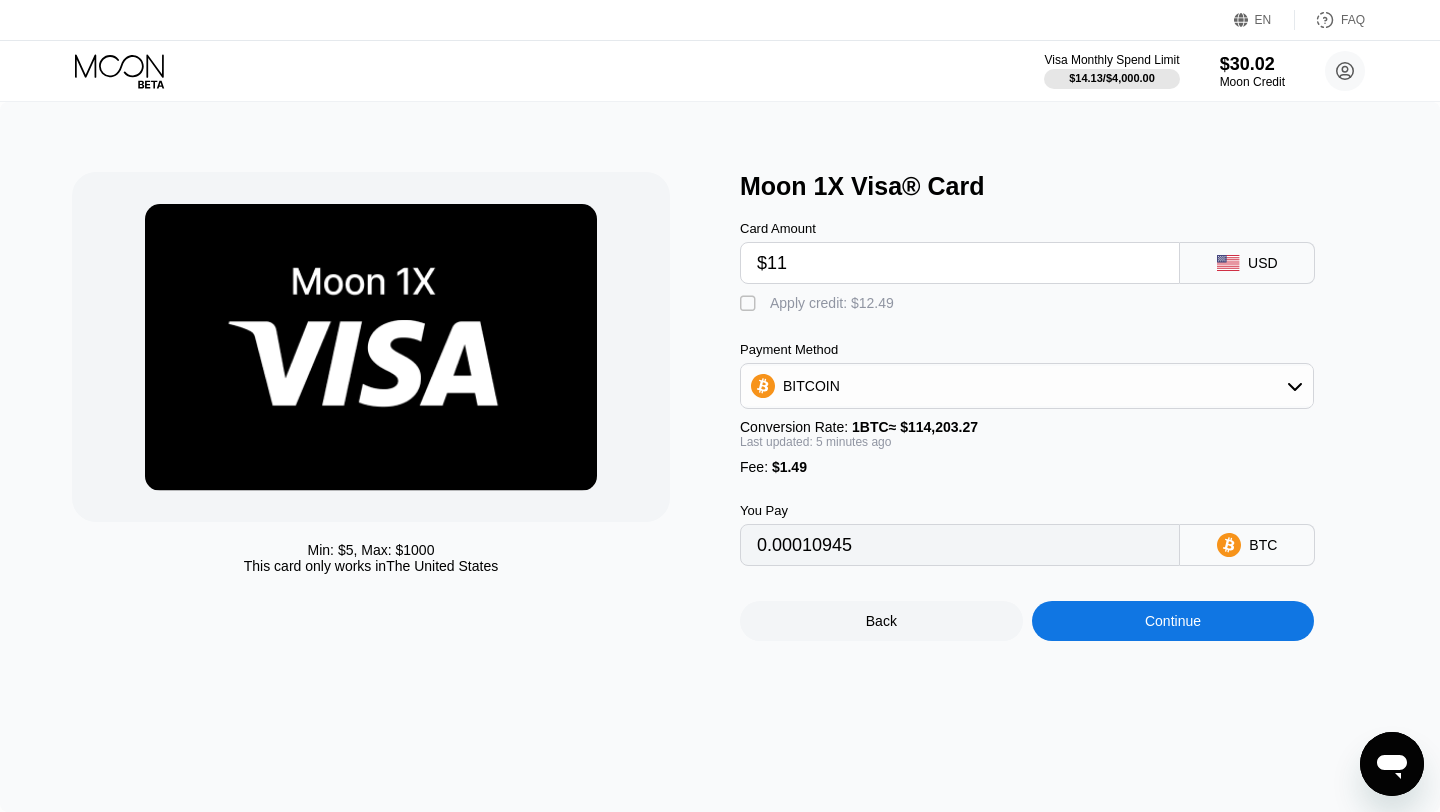 type on "$1" 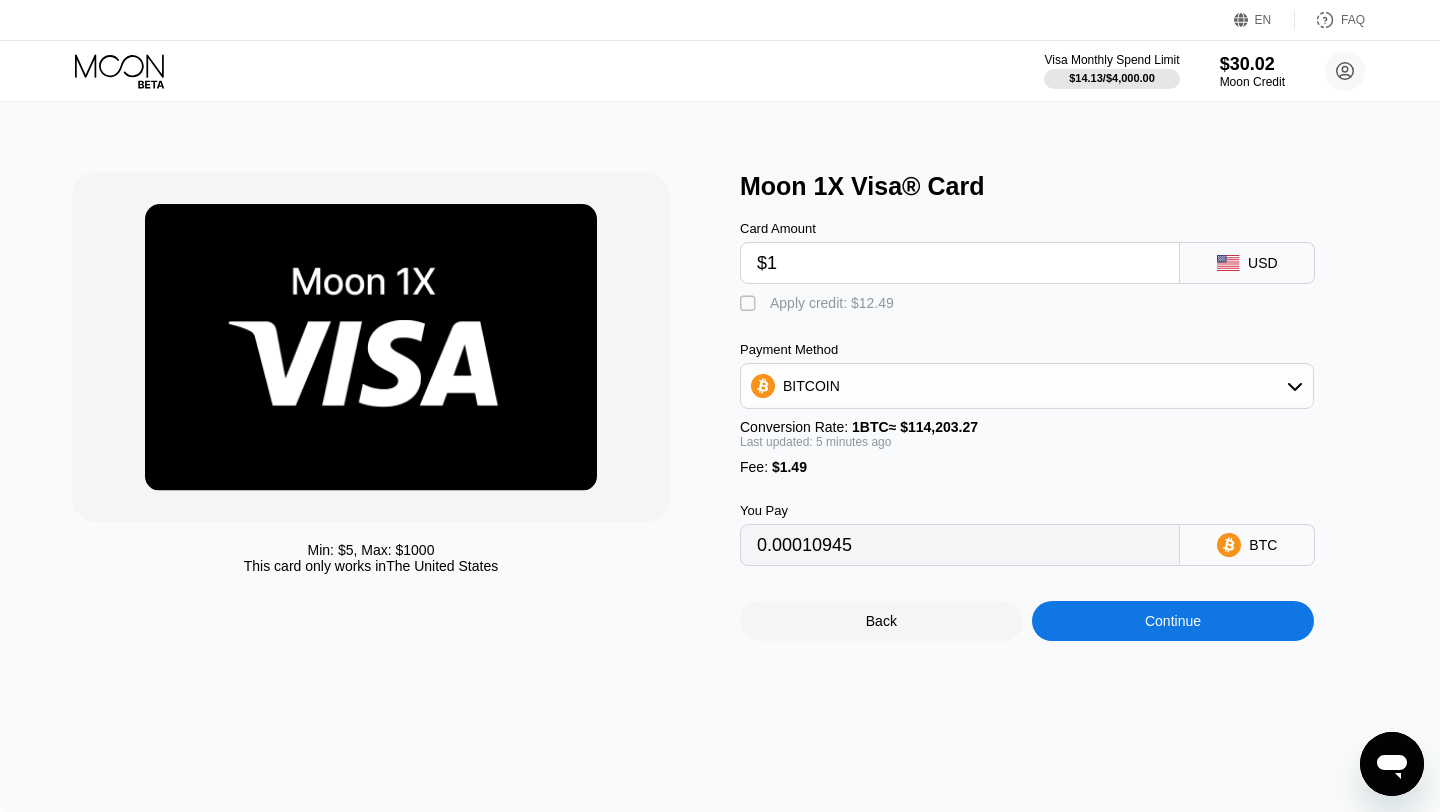 type on "0.00002182" 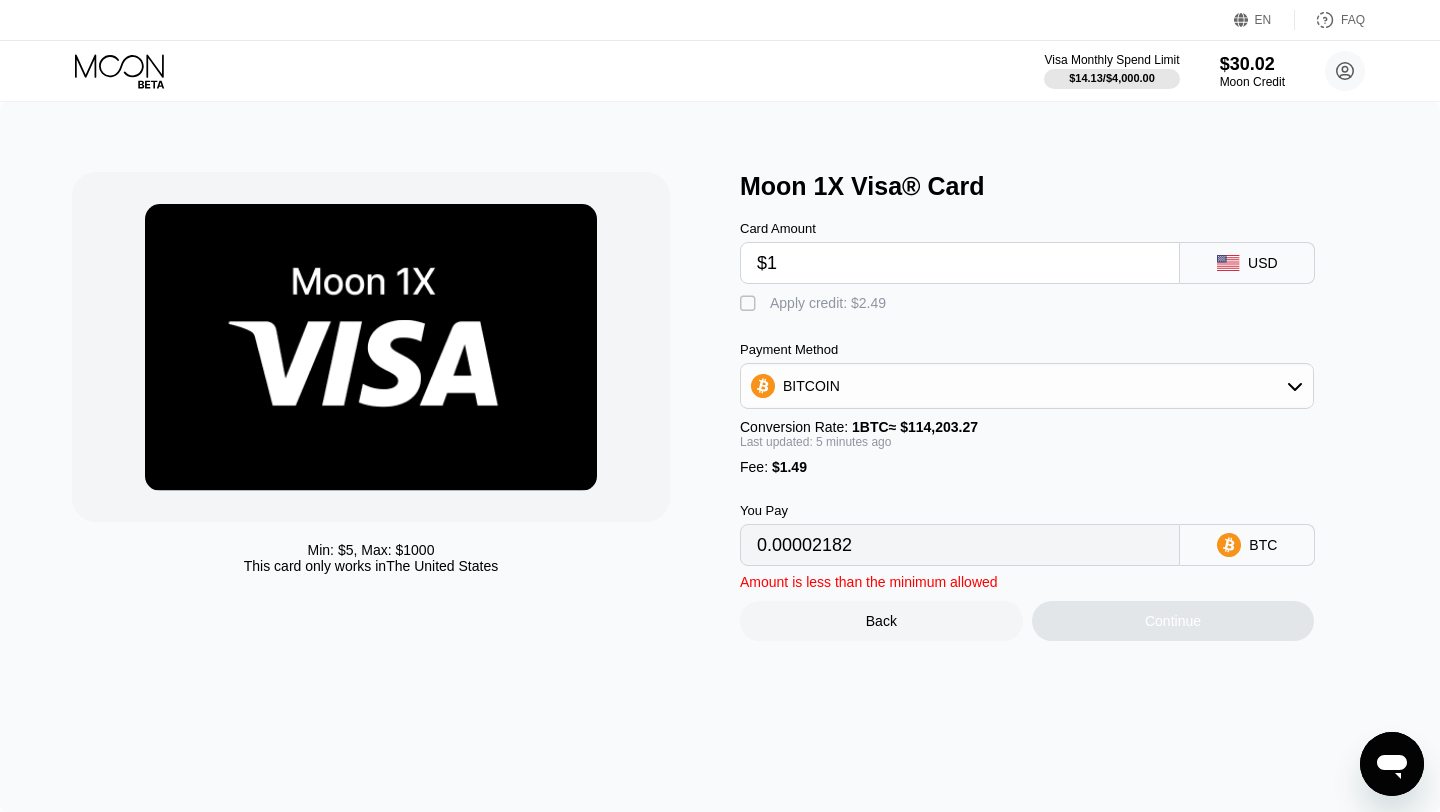 type on "$12" 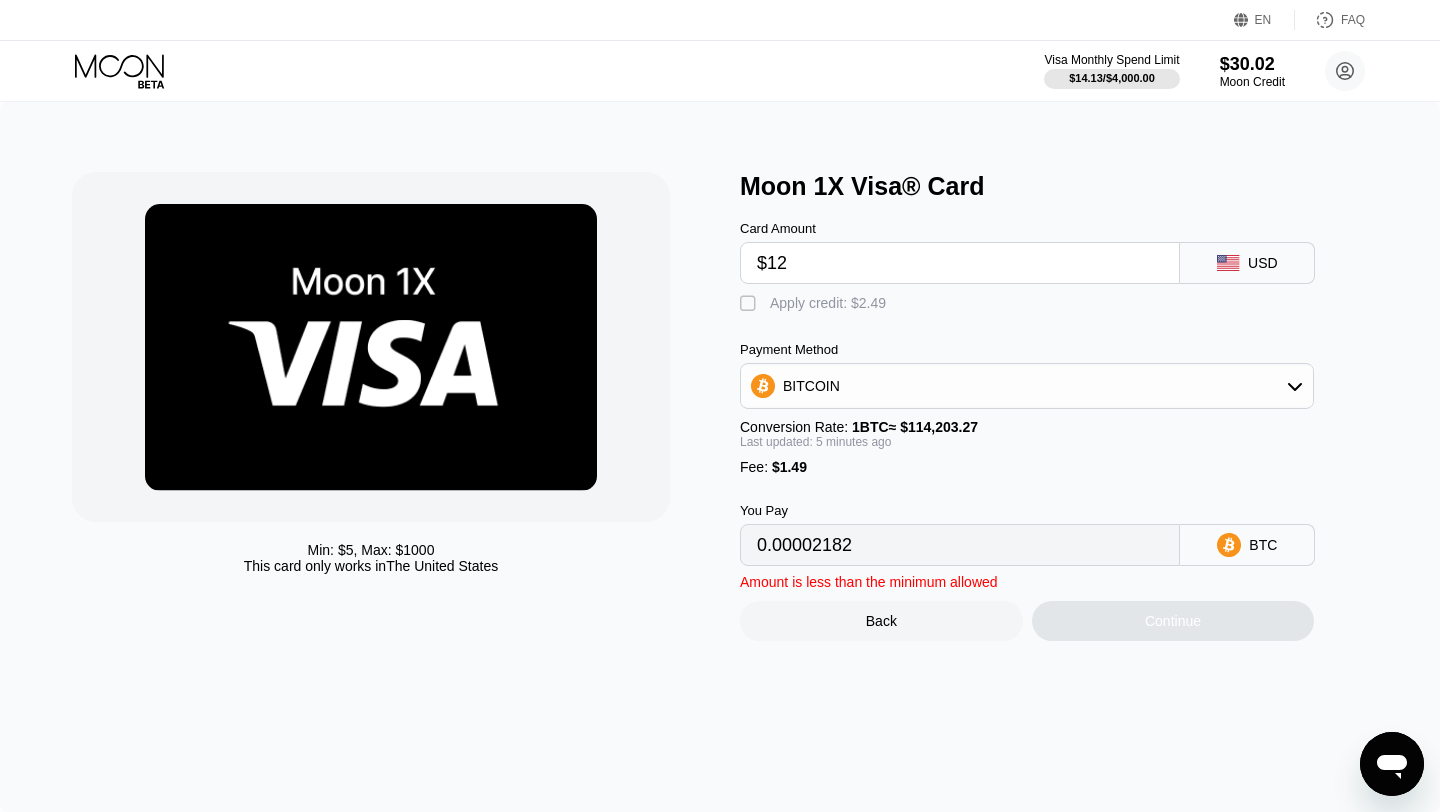 type on "0.00011821" 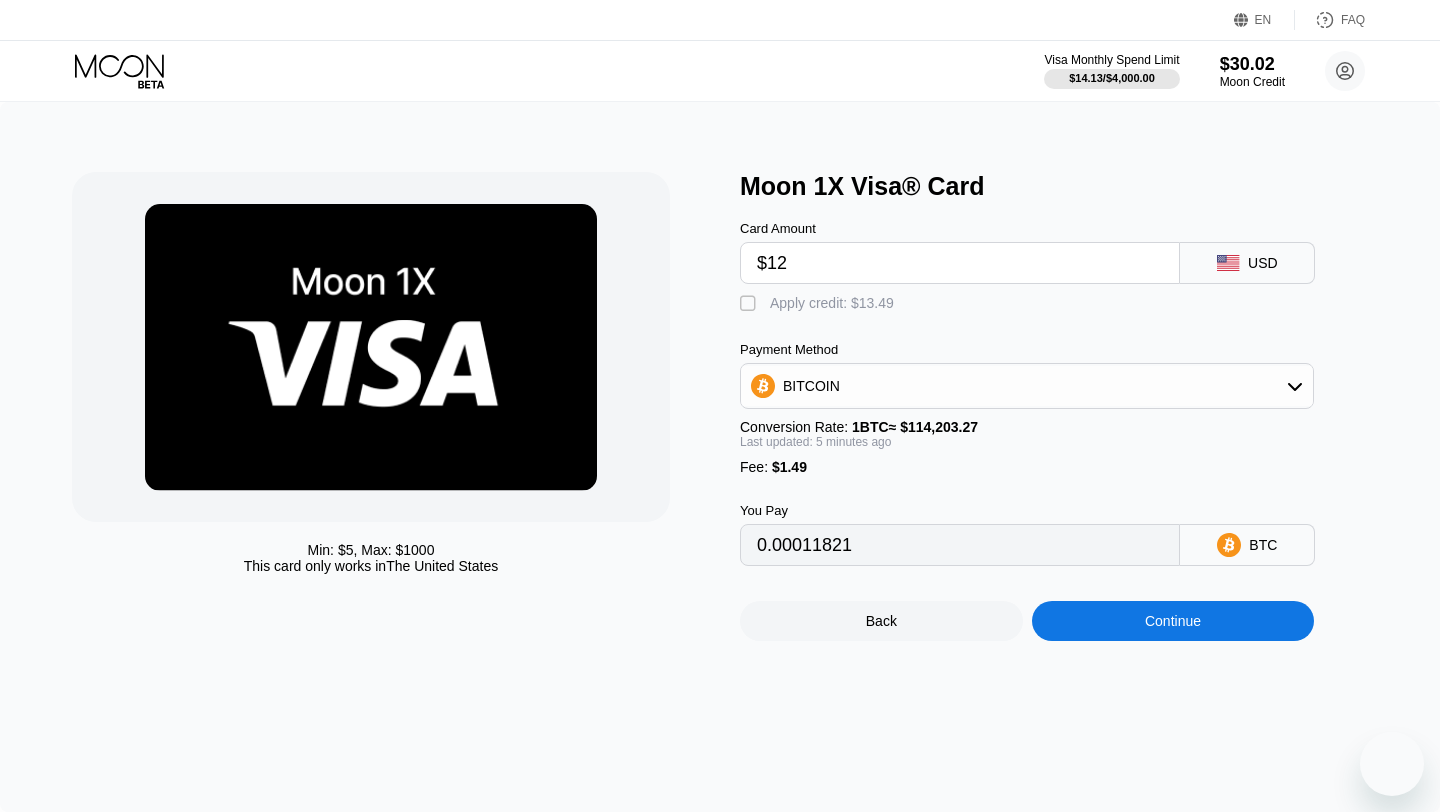 scroll, scrollTop: 0, scrollLeft: 0, axis: both 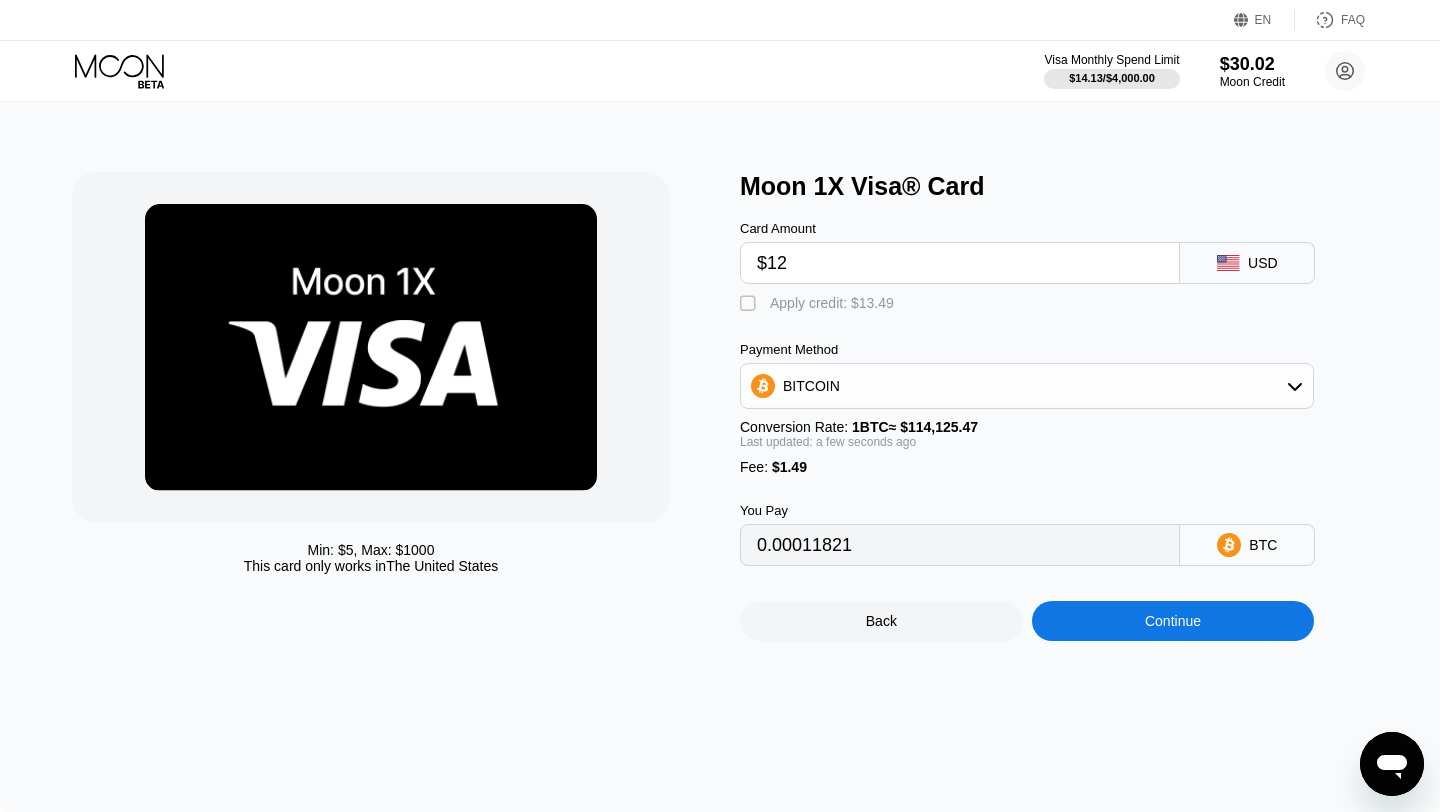 type on "$12" 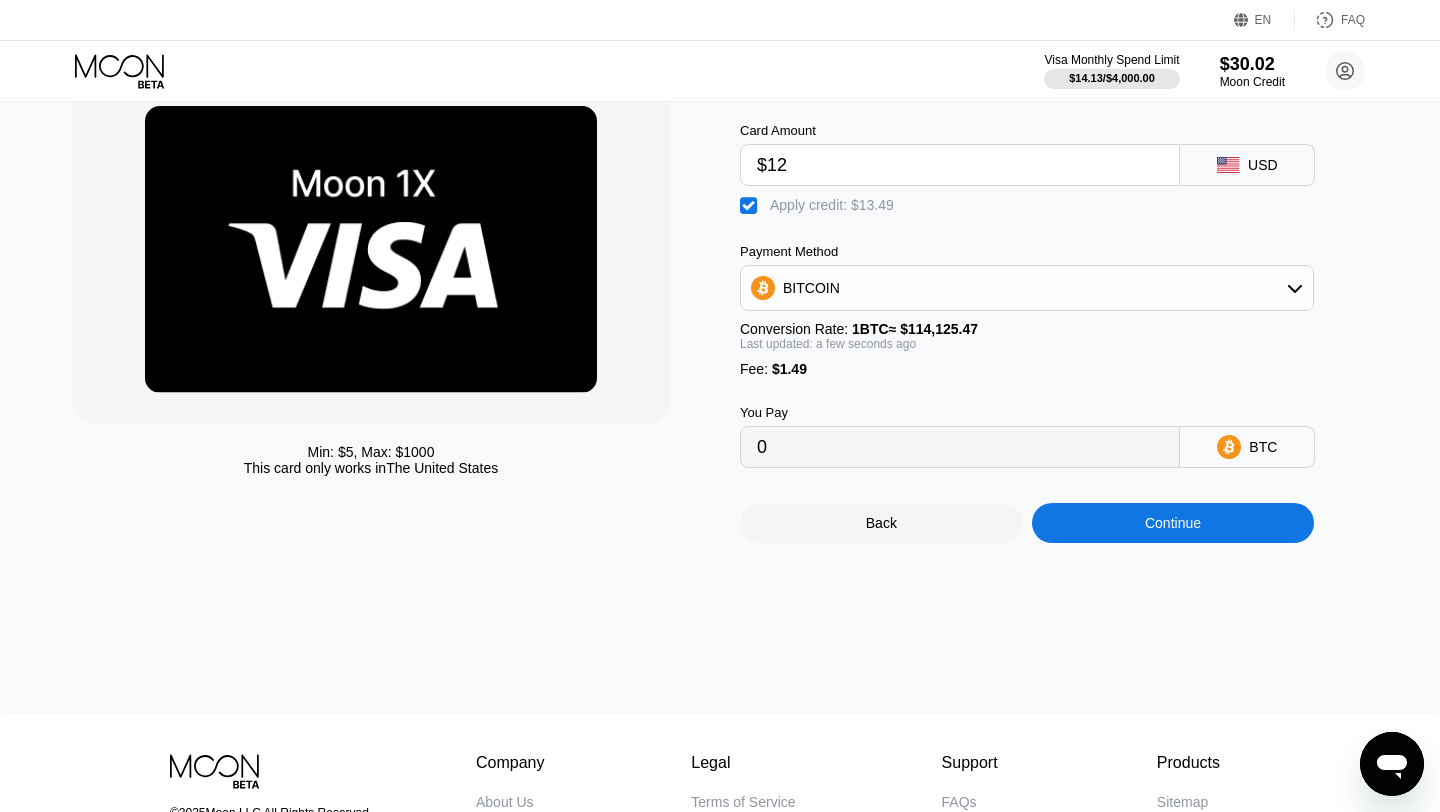 scroll, scrollTop: 85, scrollLeft: 0, axis: vertical 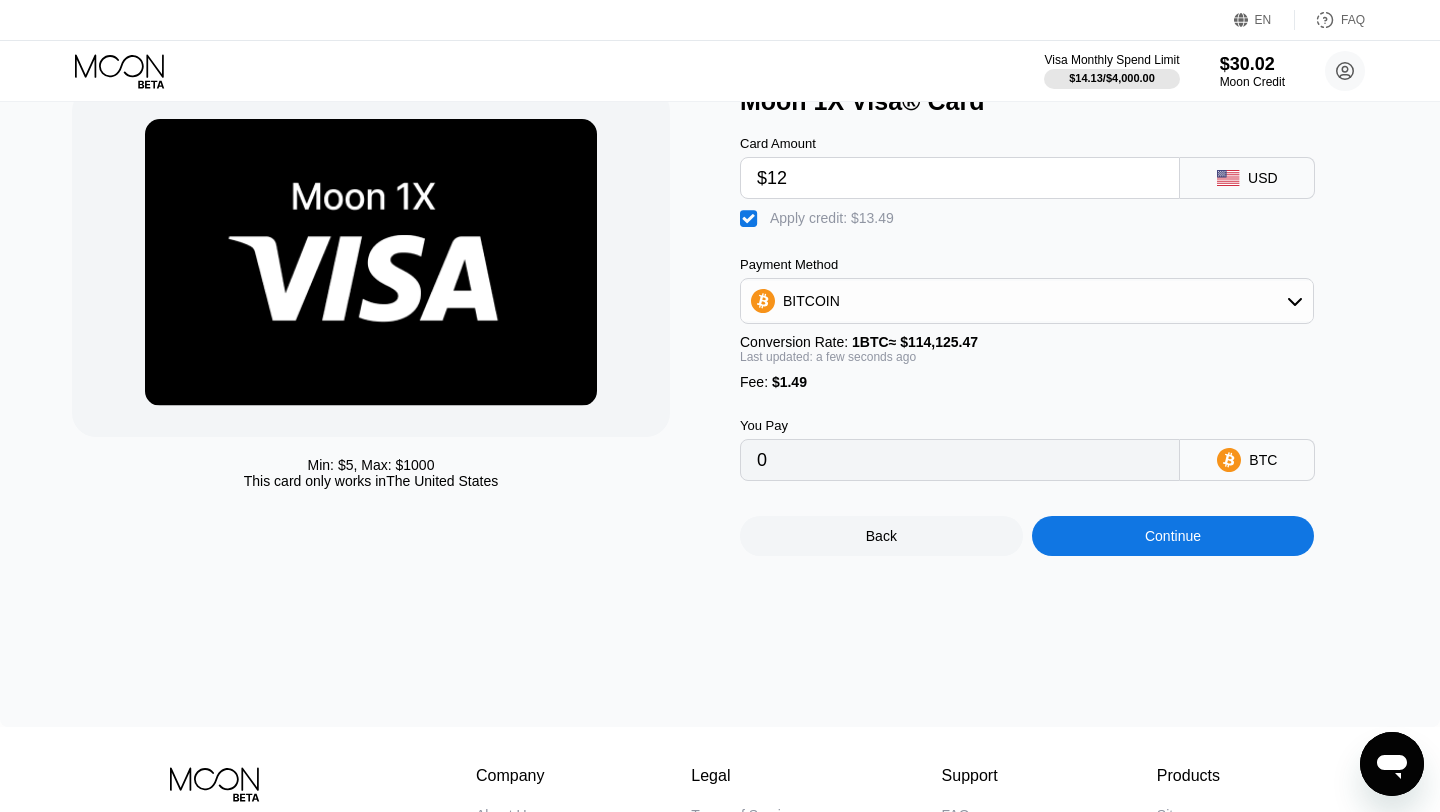 click 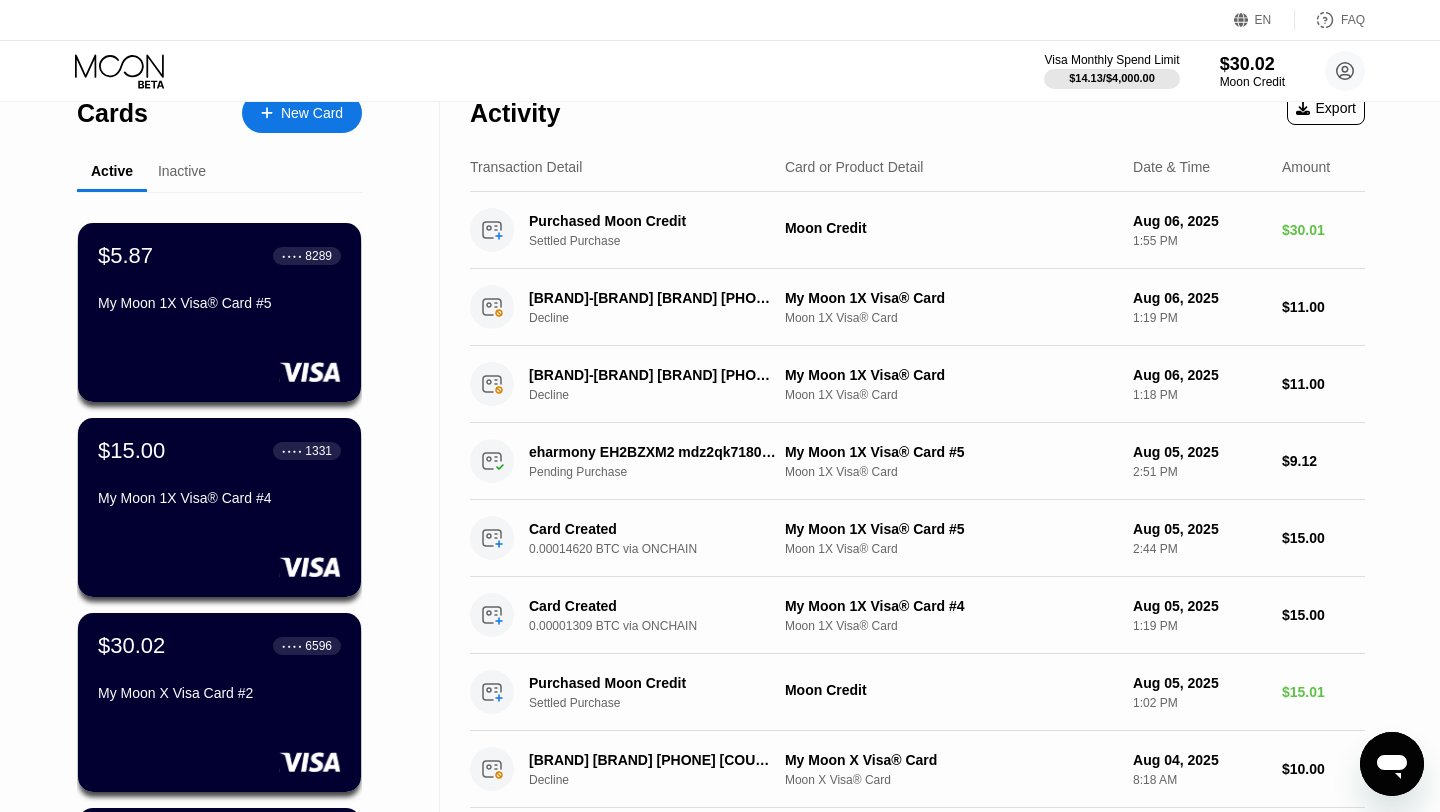 scroll, scrollTop: 0, scrollLeft: 0, axis: both 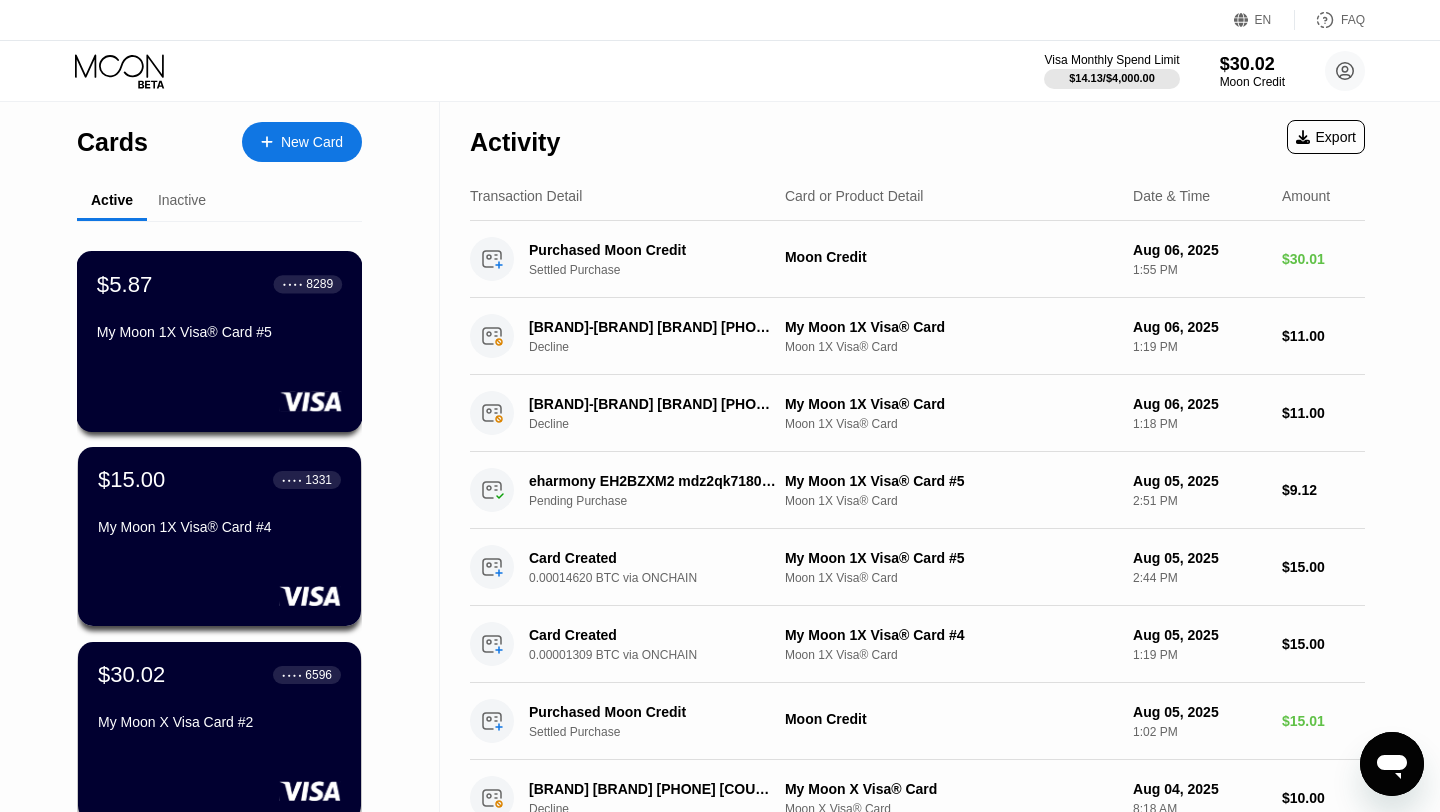 click on "My Moon 1X Visa® Card #5" at bounding box center [219, 332] 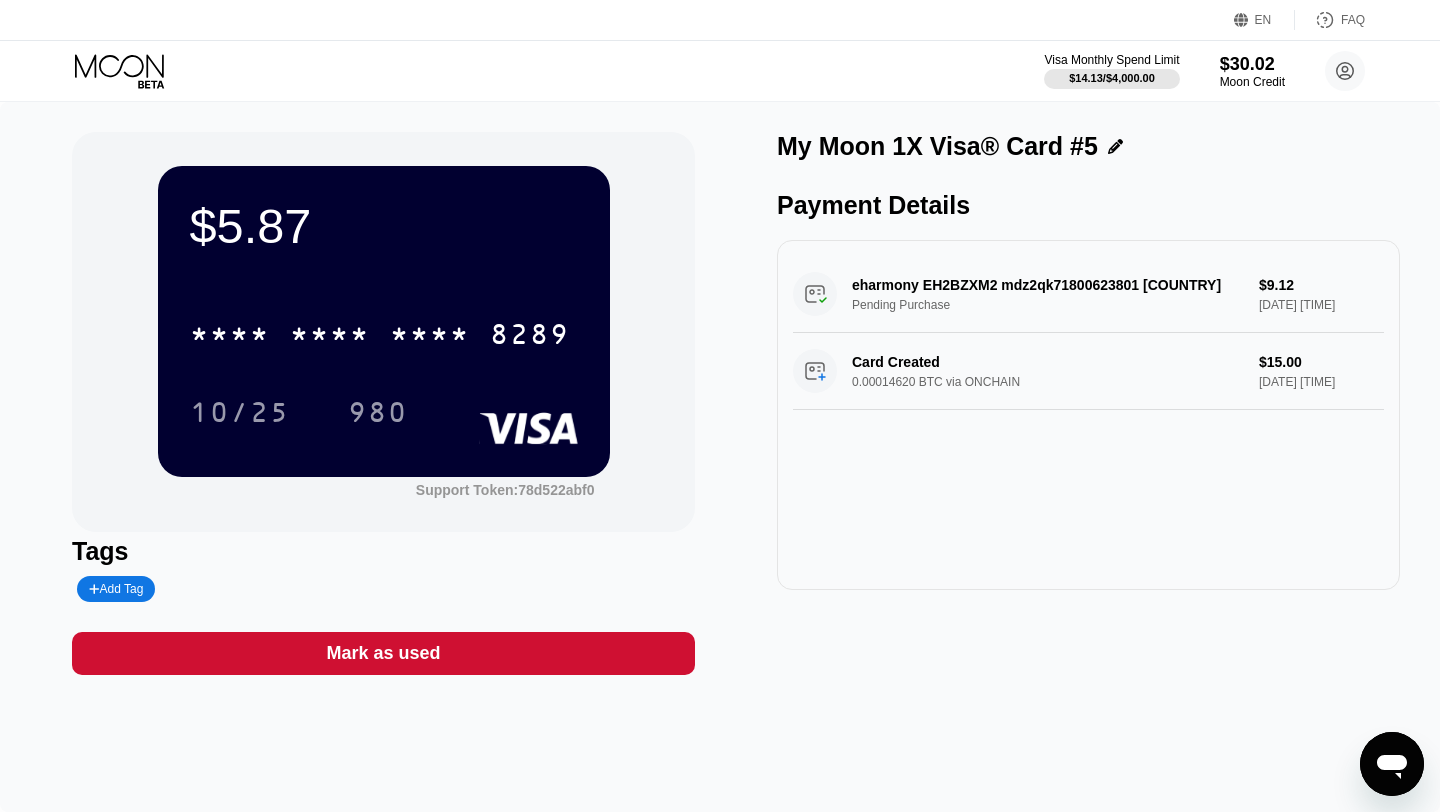 click 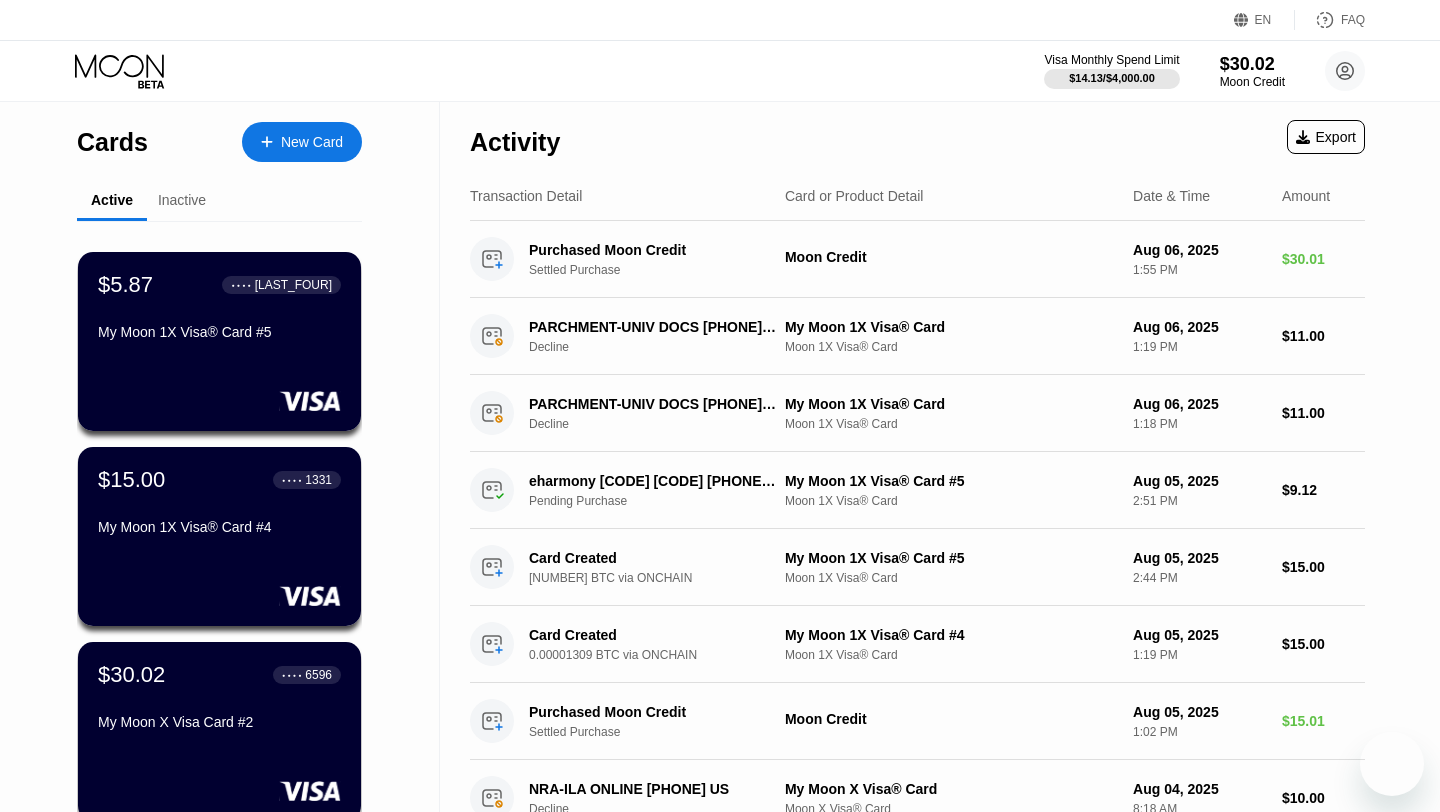 scroll, scrollTop: 0, scrollLeft: 0, axis: both 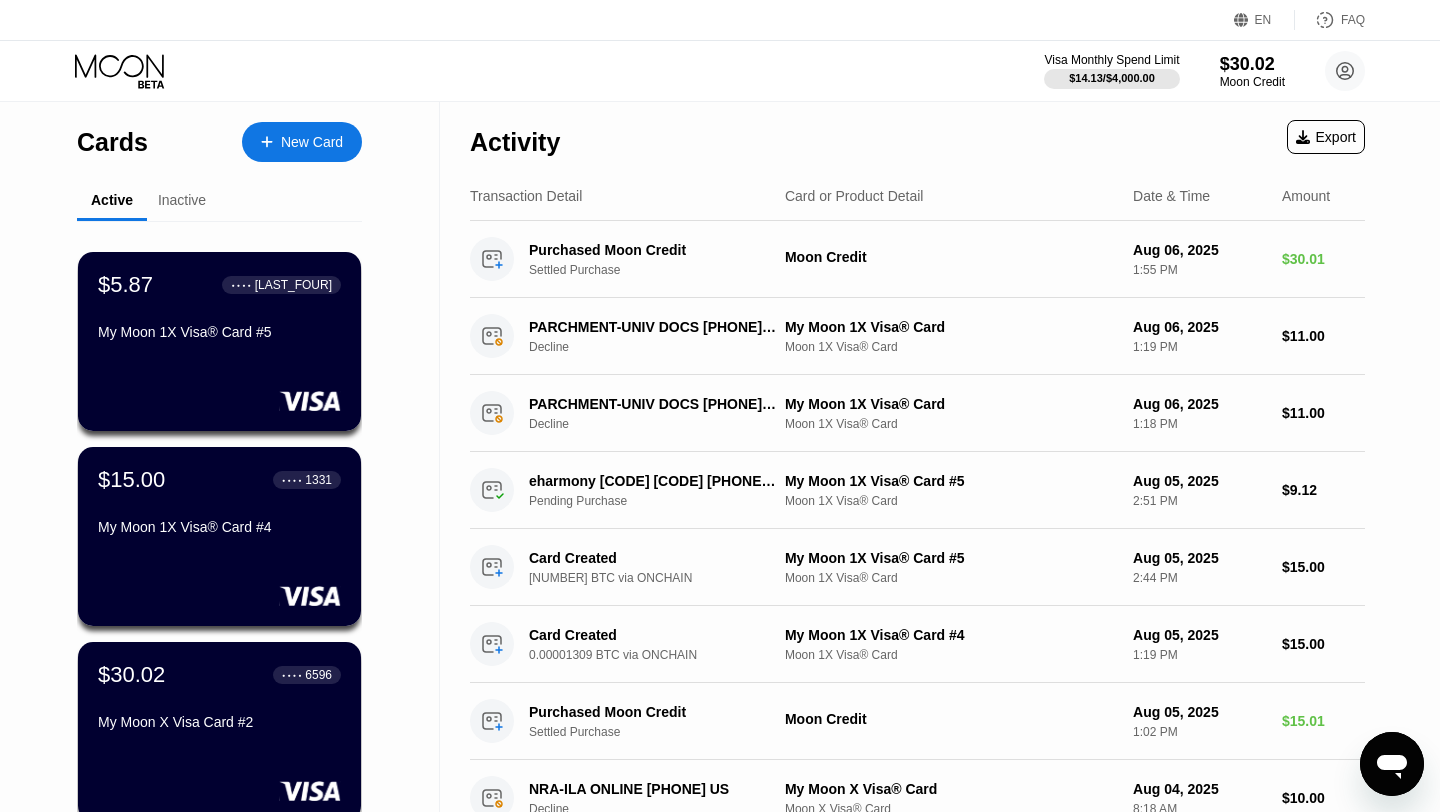 click on "$[PRICE] ● ● ● ● [LAST_FOUR] My Moon 1X Visa® Card #5" at bounding box center [219, 341] 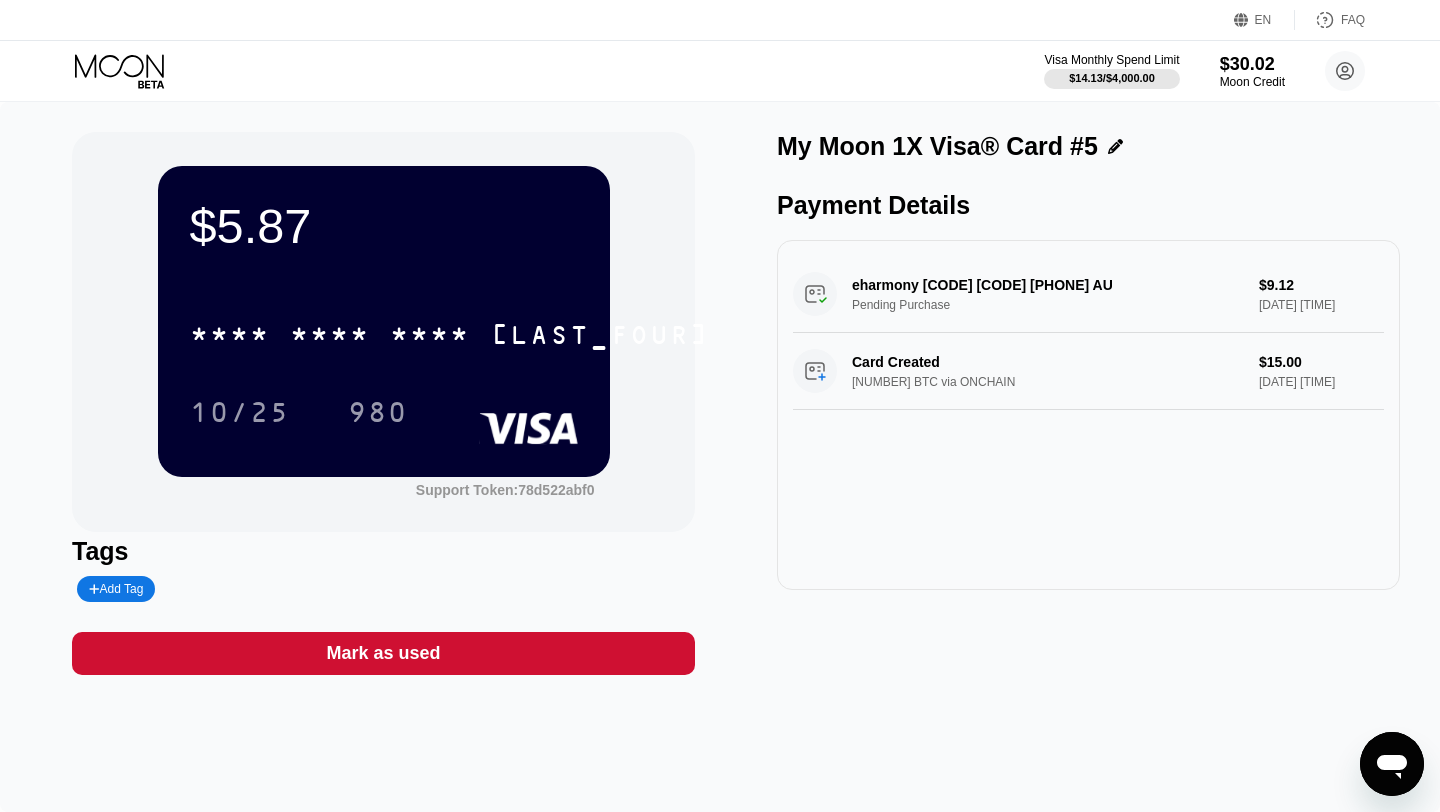 click 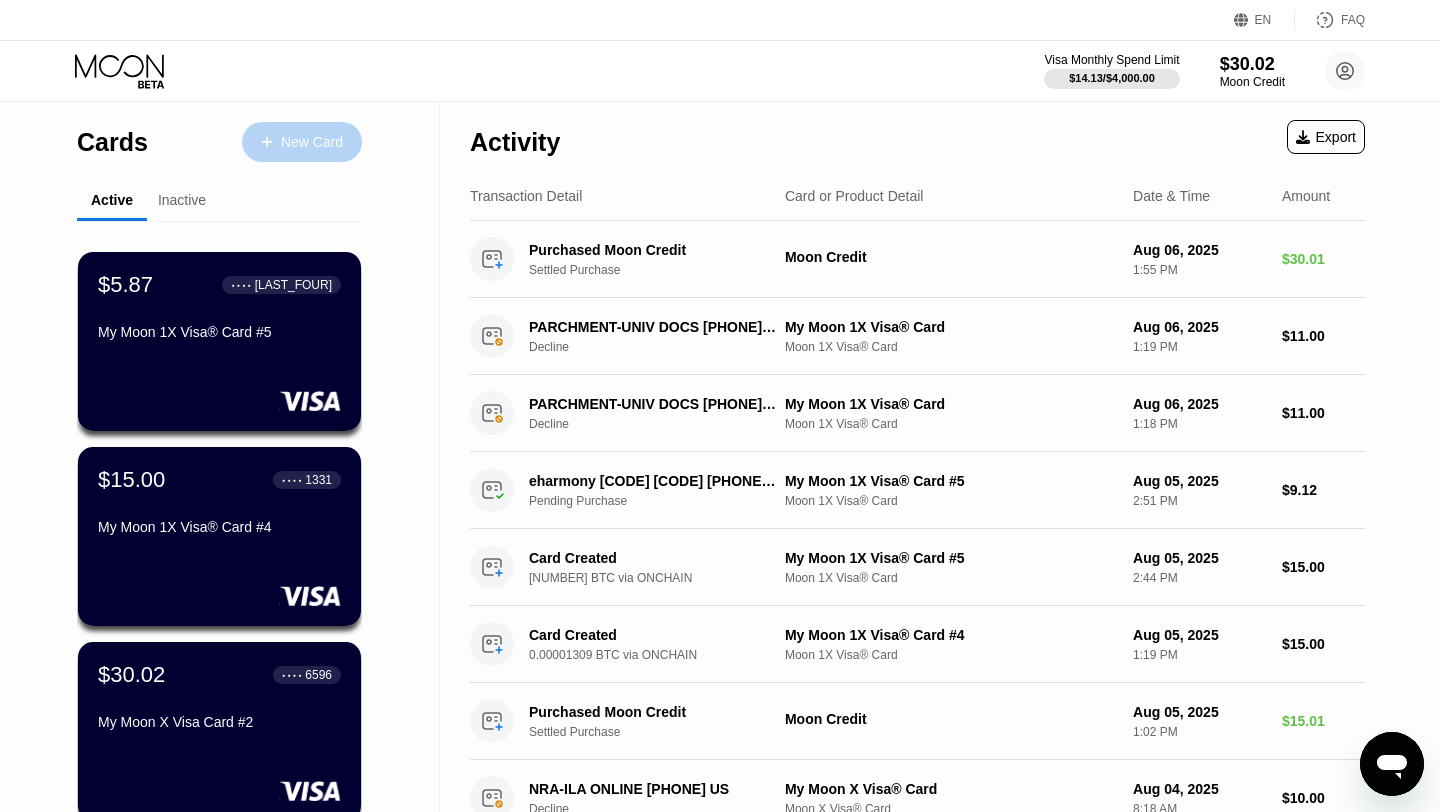 click on "New Card" at bounding box center [312, 142] 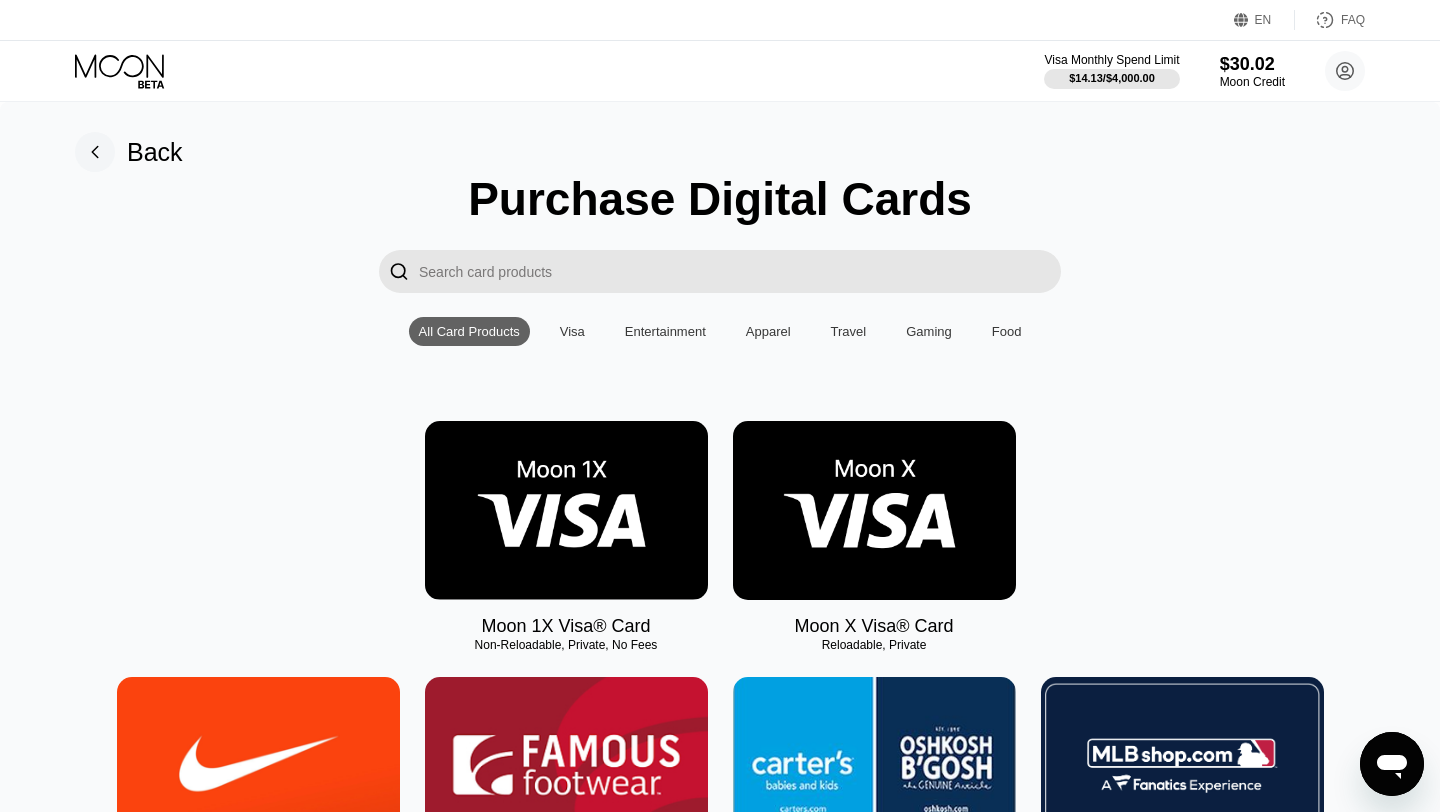 click at bounding box center [566, 510] 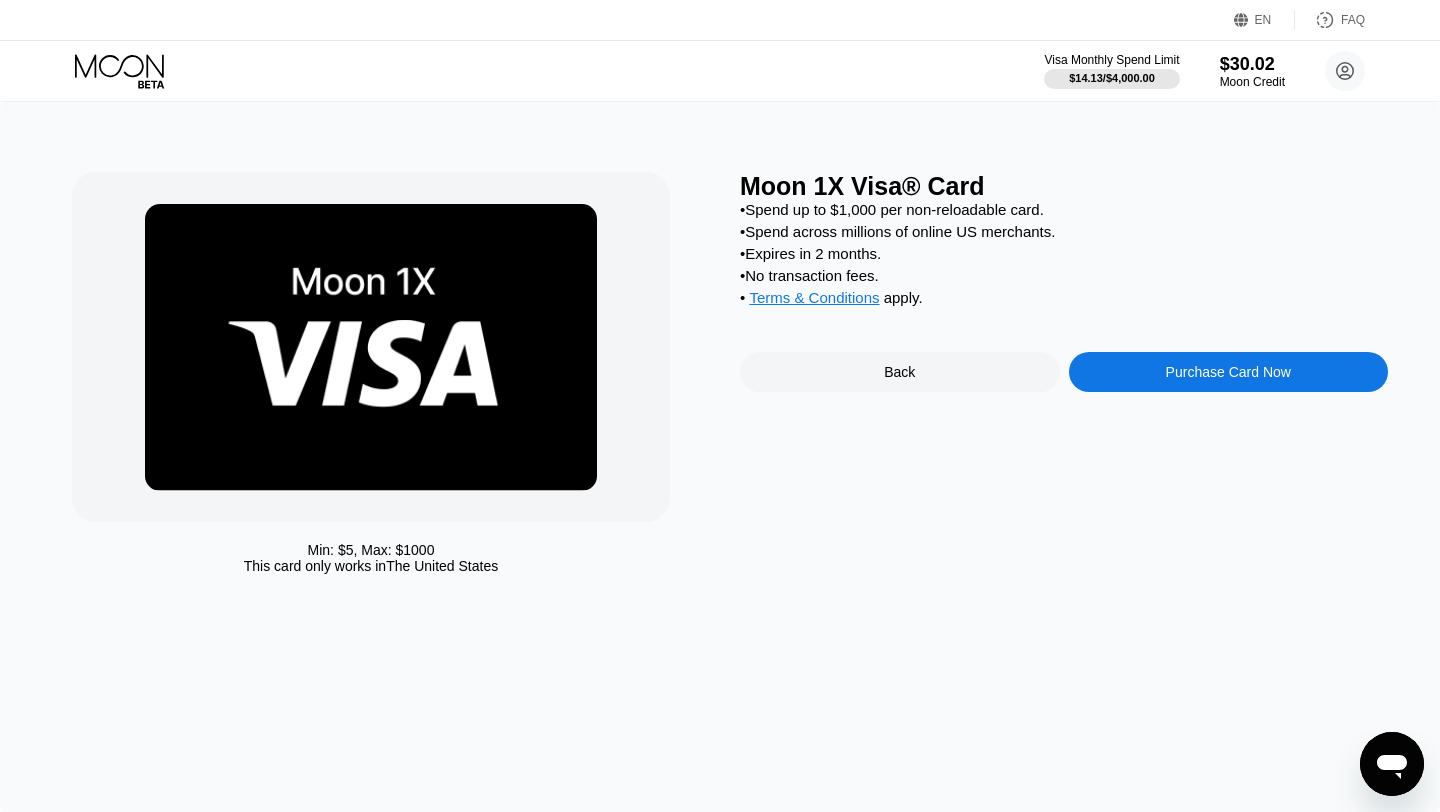 click on "Purchase Card Now" at bounding box center [1228, 372] 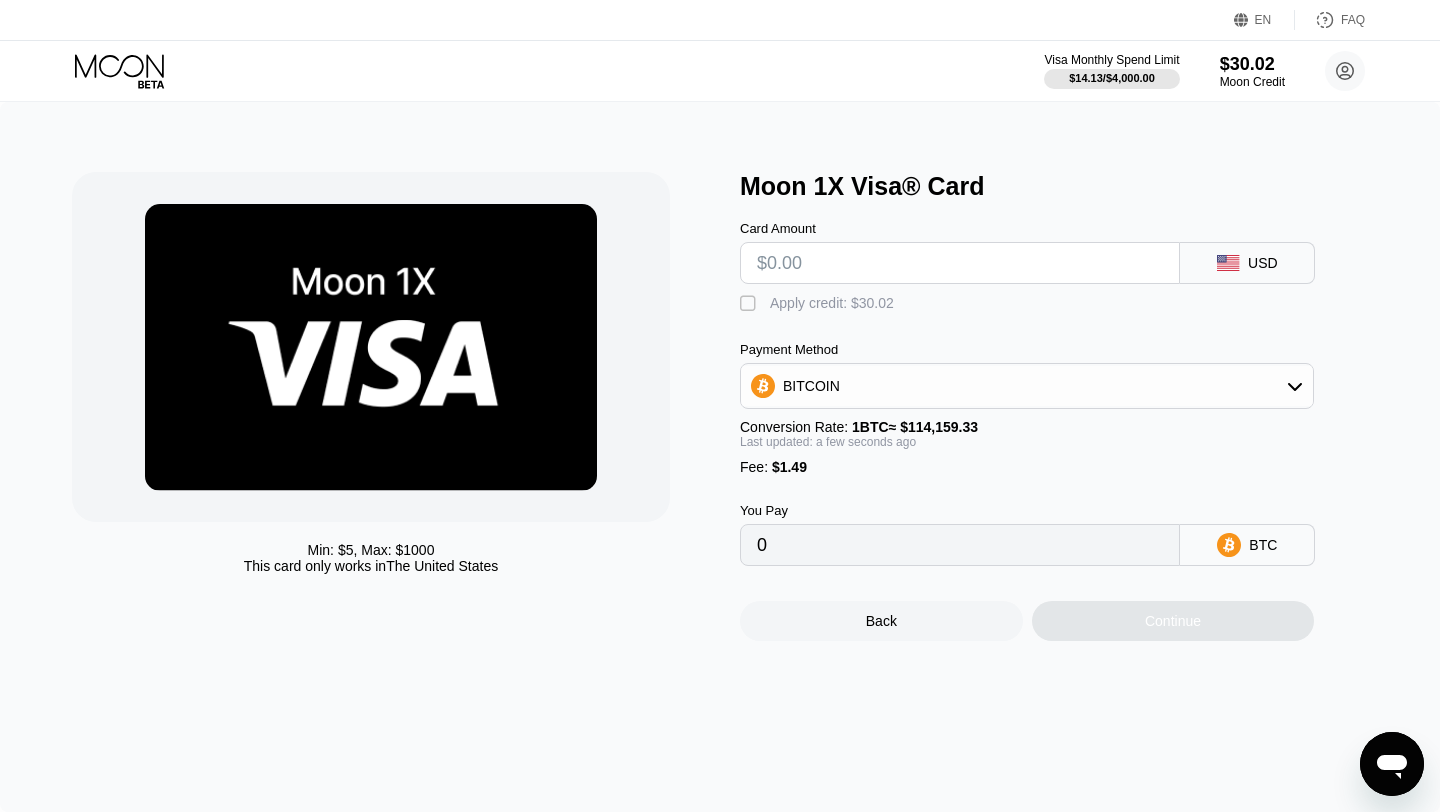 click at bounding box center (960, 263) 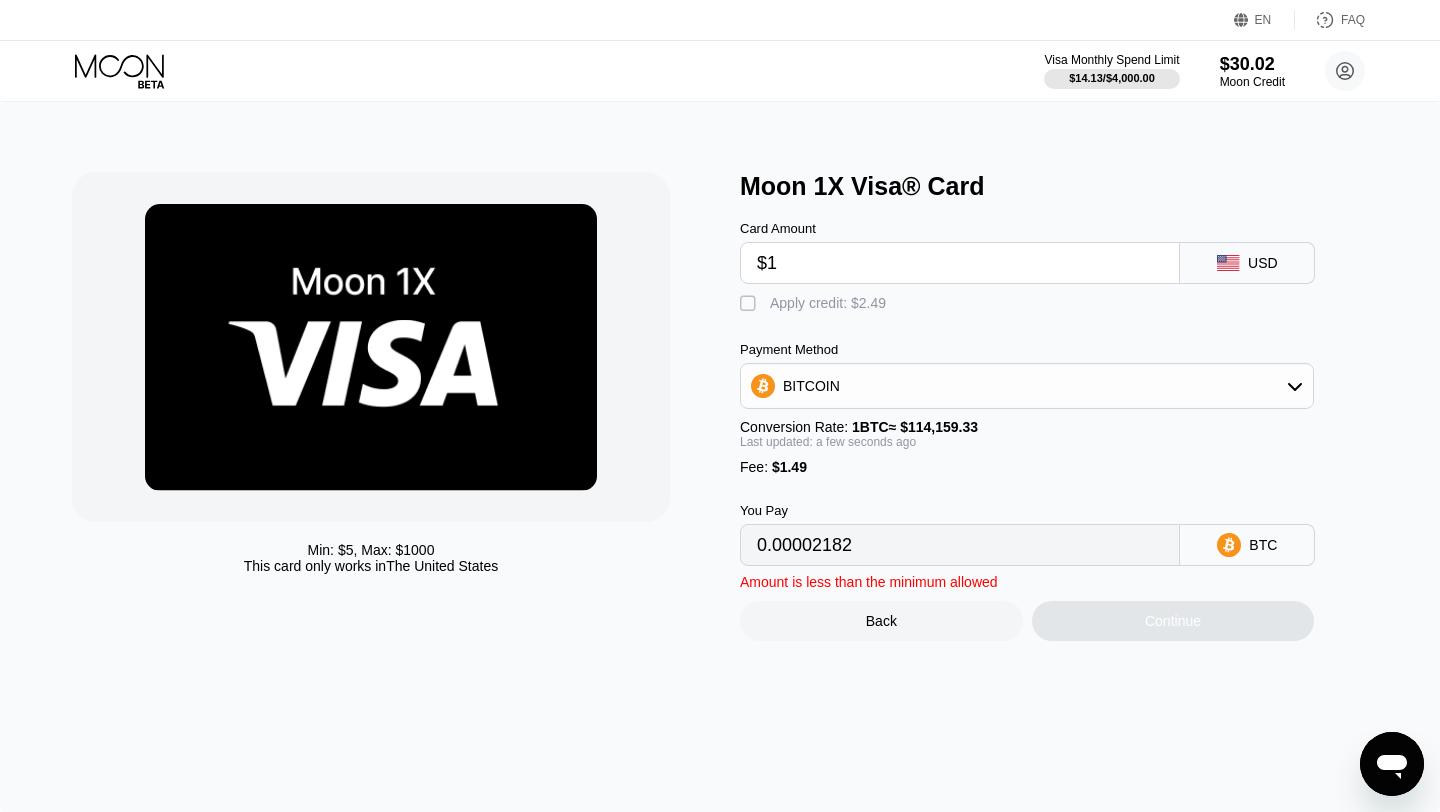 type on "0.00002182" 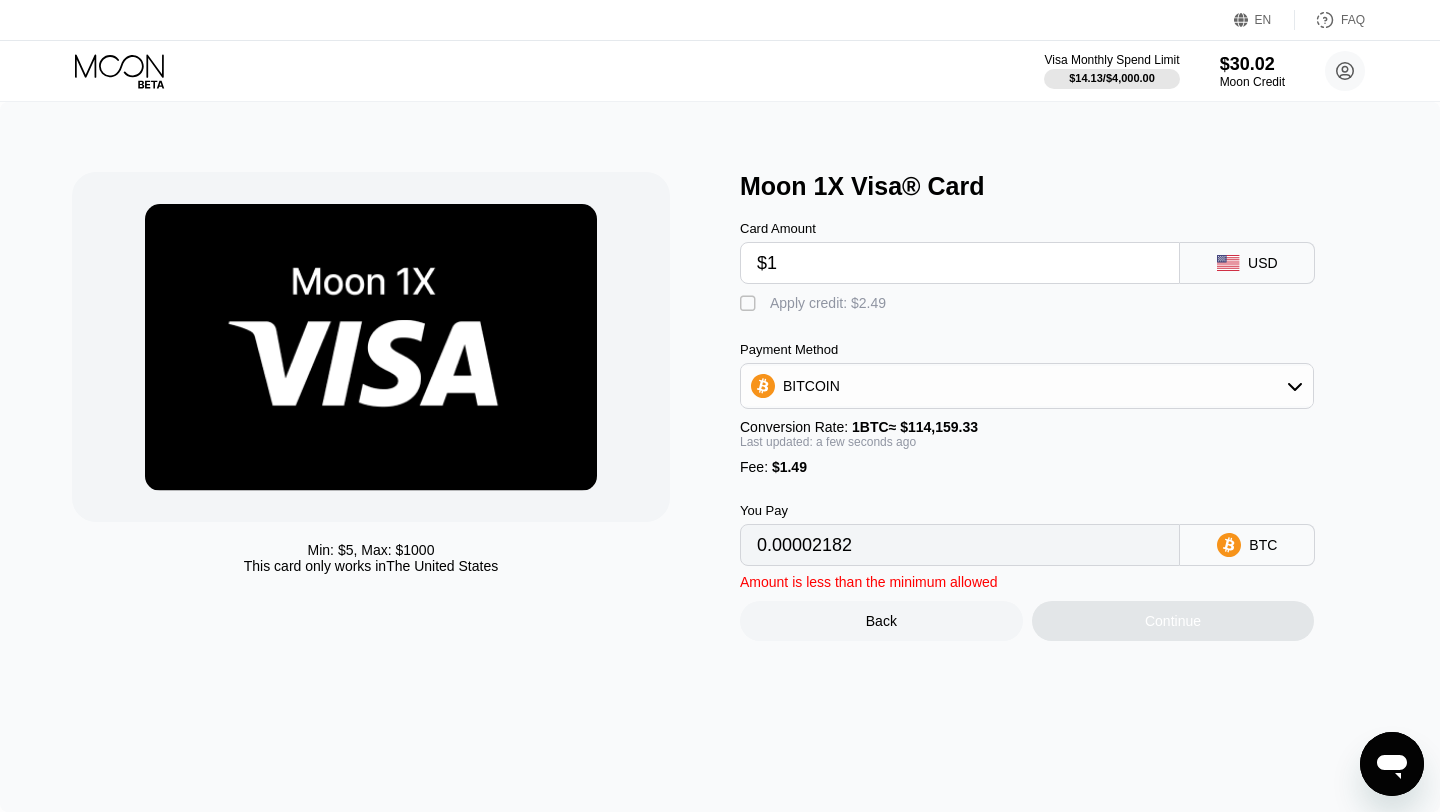 type on "$10" 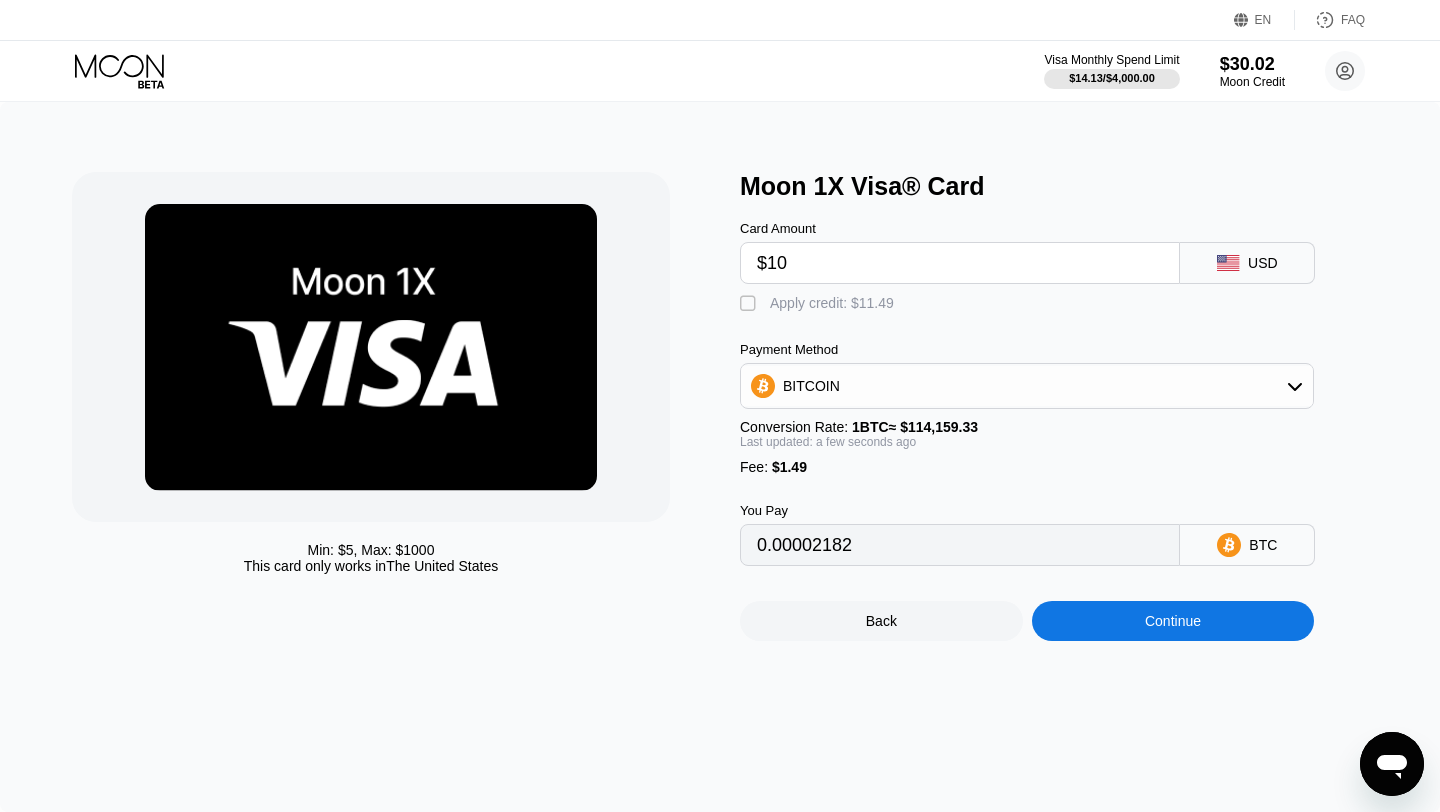 type on "0.00010065" 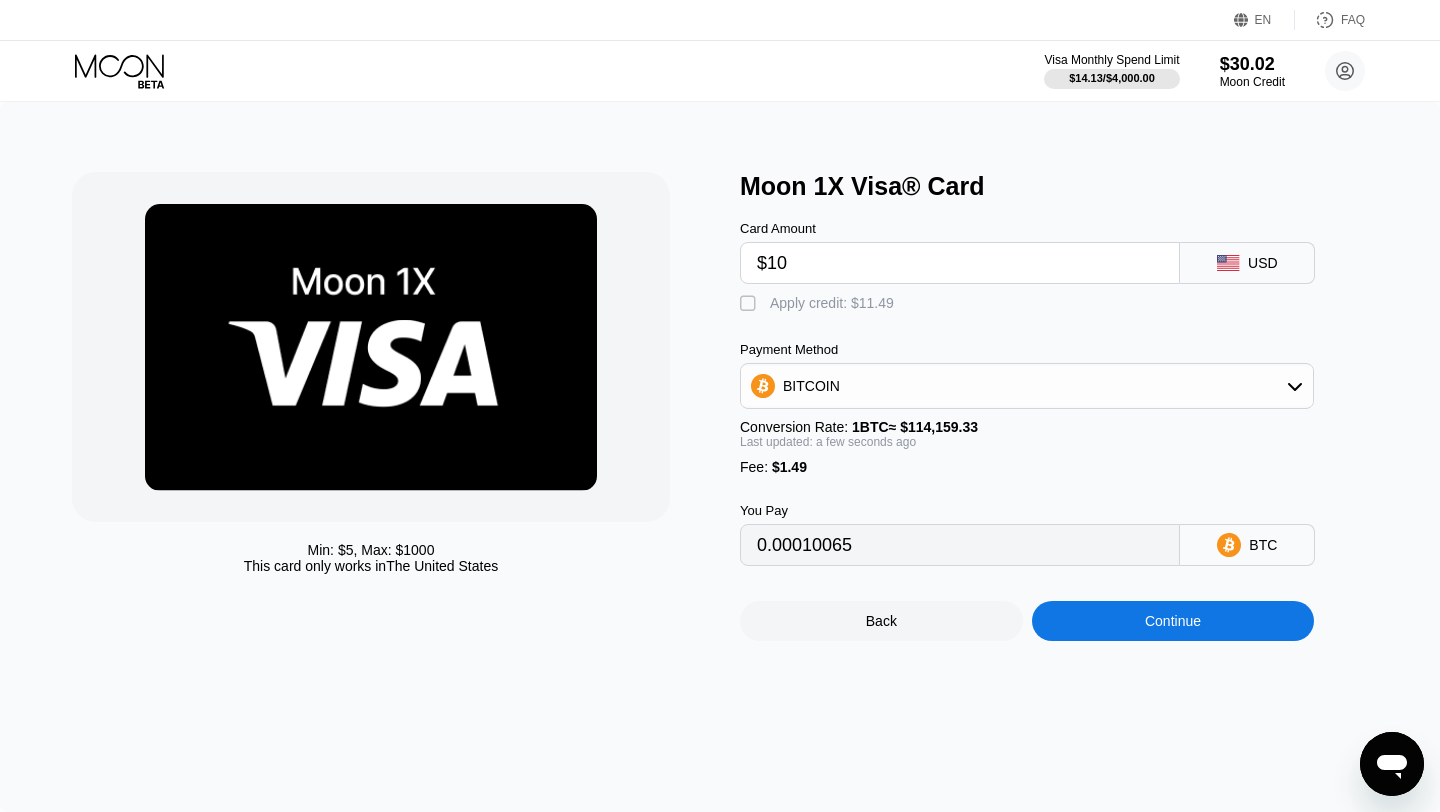 type on "$10" 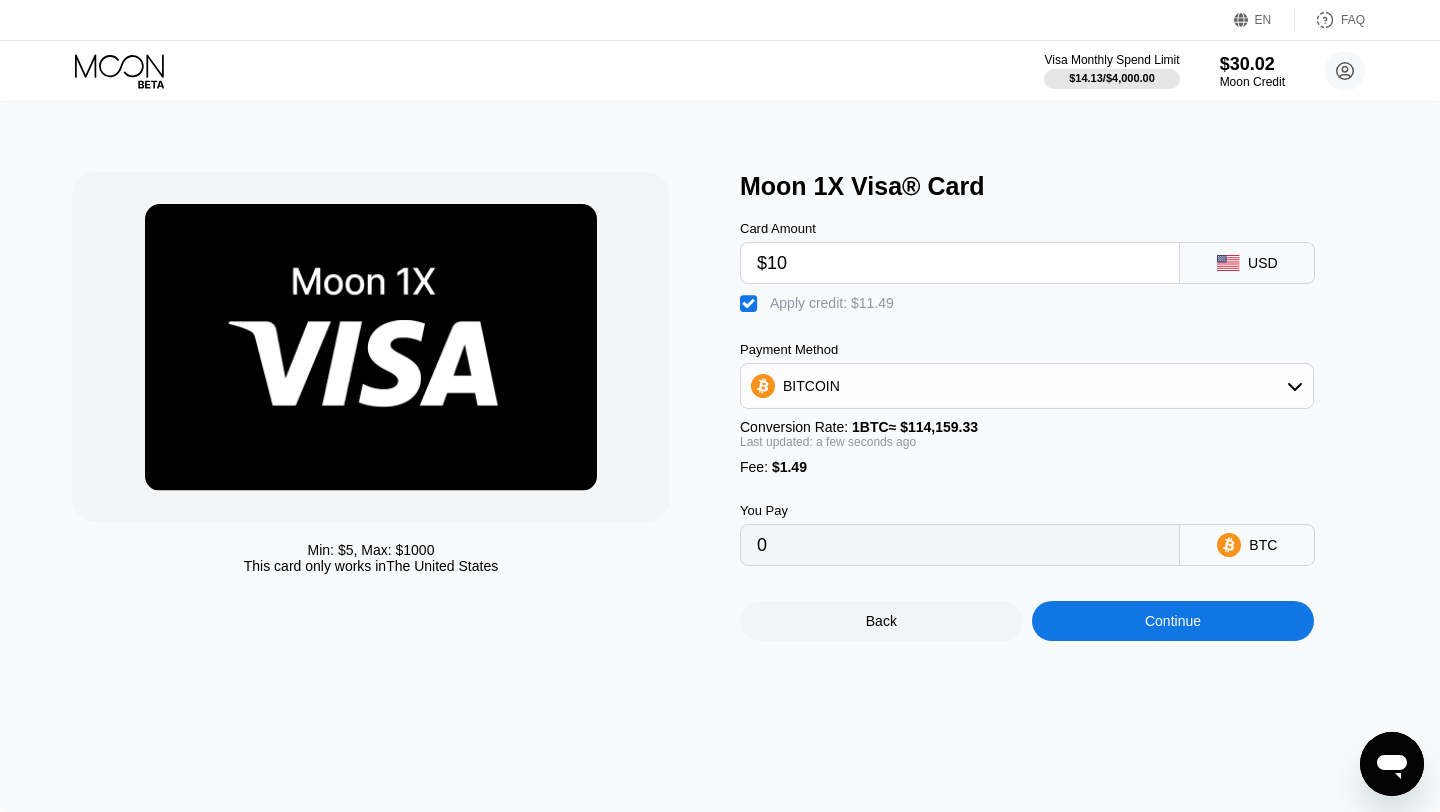 click on "Continue" at bounding box center [1173, 621] 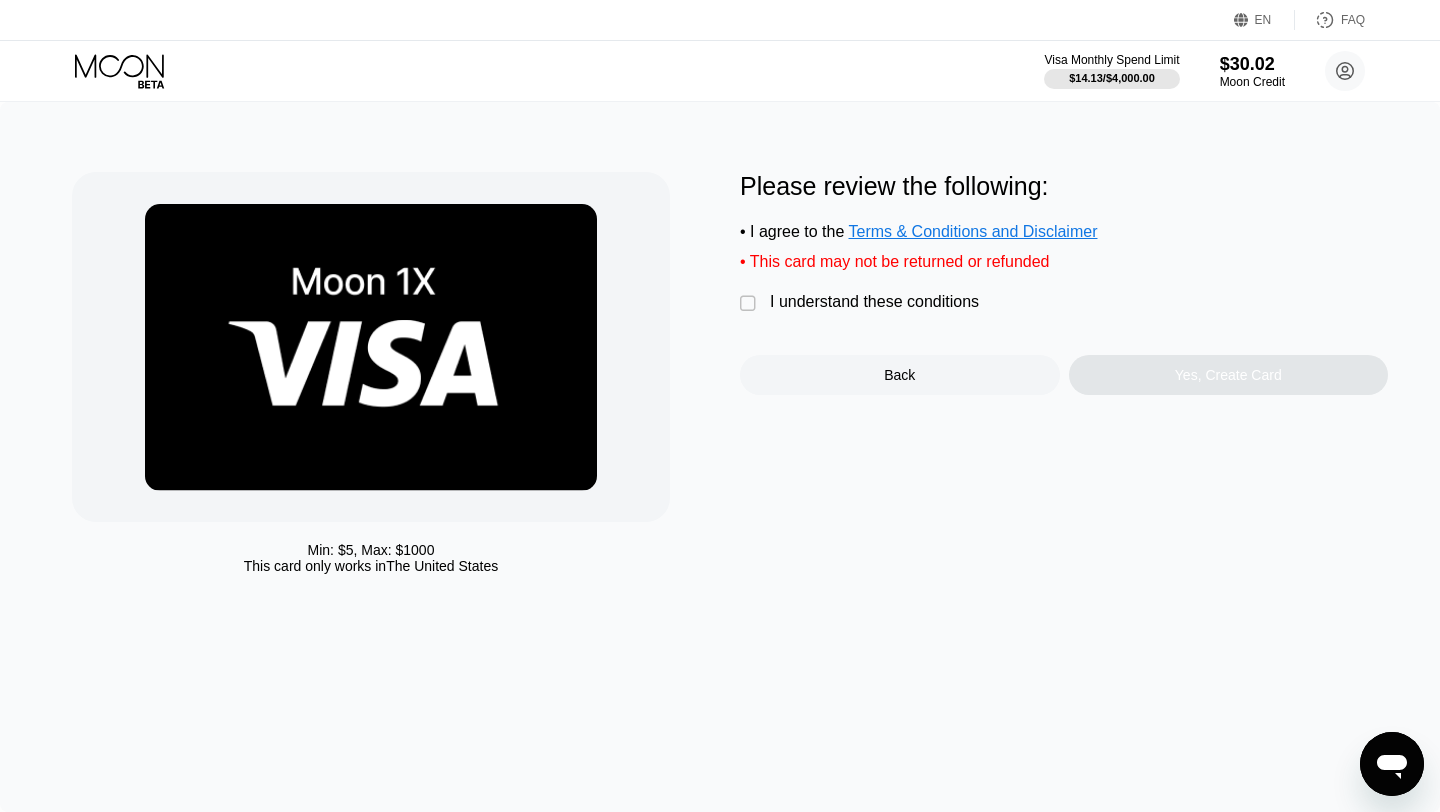 click on " I understand these conditions" at bounding box center [864, 303] 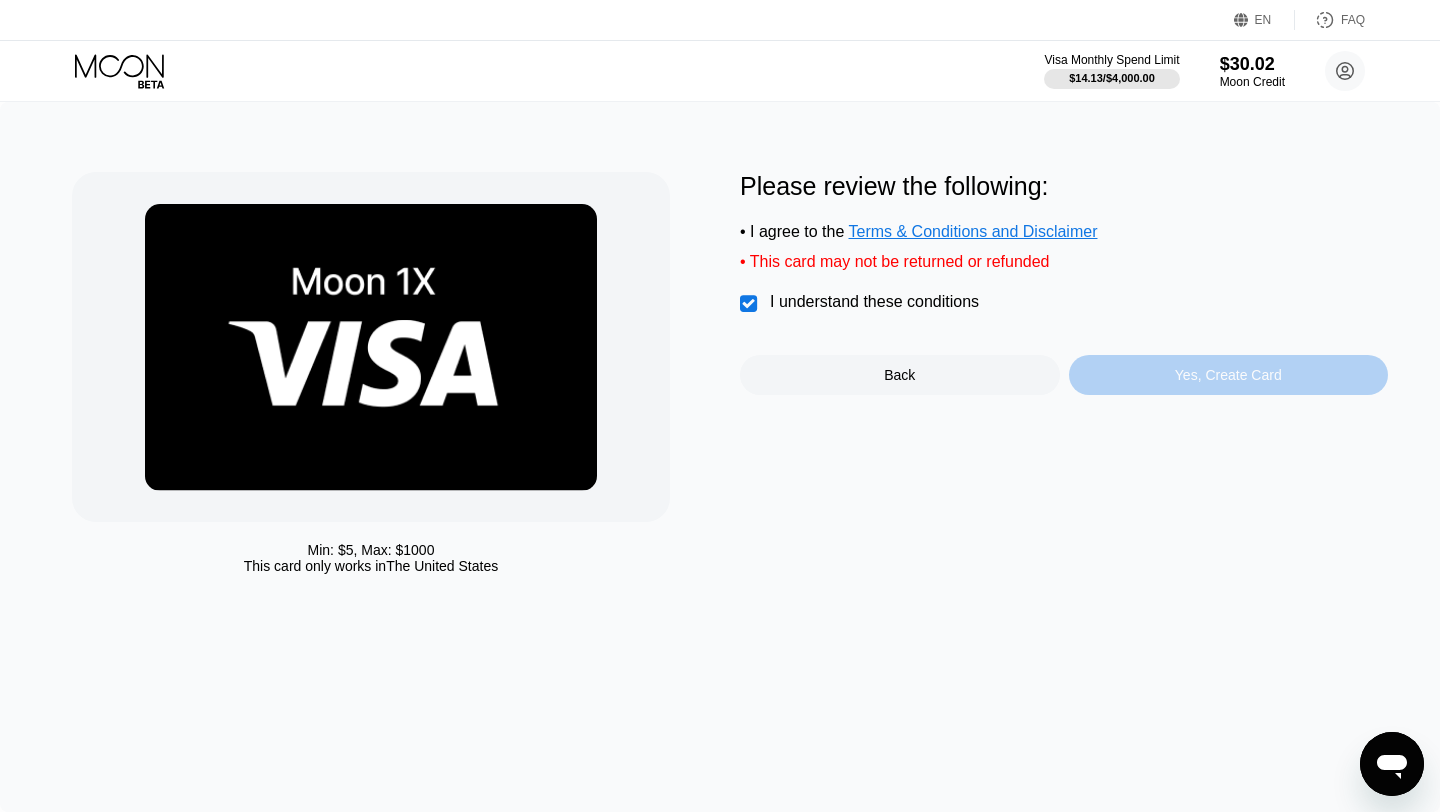 click on "Yes, Create Card" at bounding box center [1228, 375] 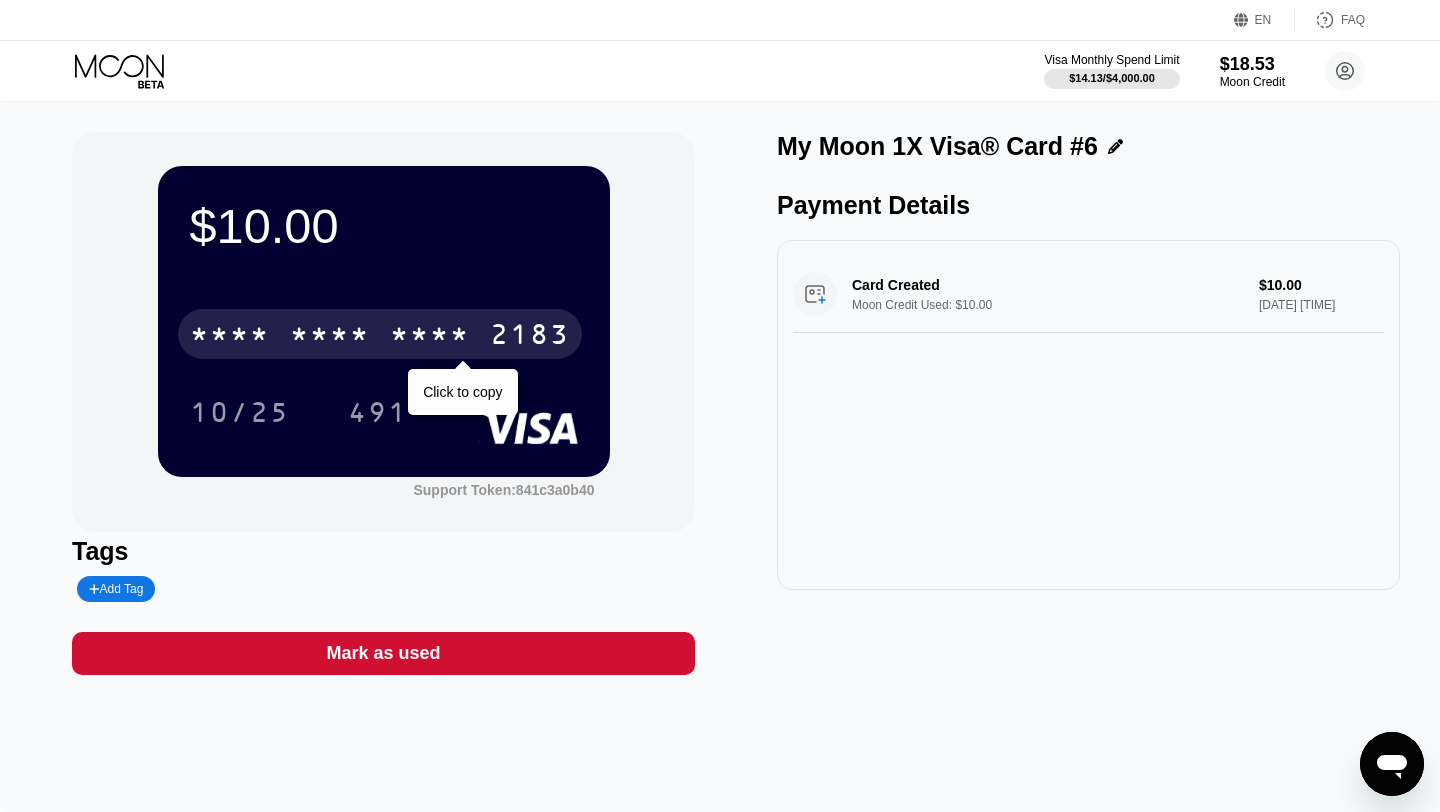 click on "* * * *" at bounding box center [430, 337] 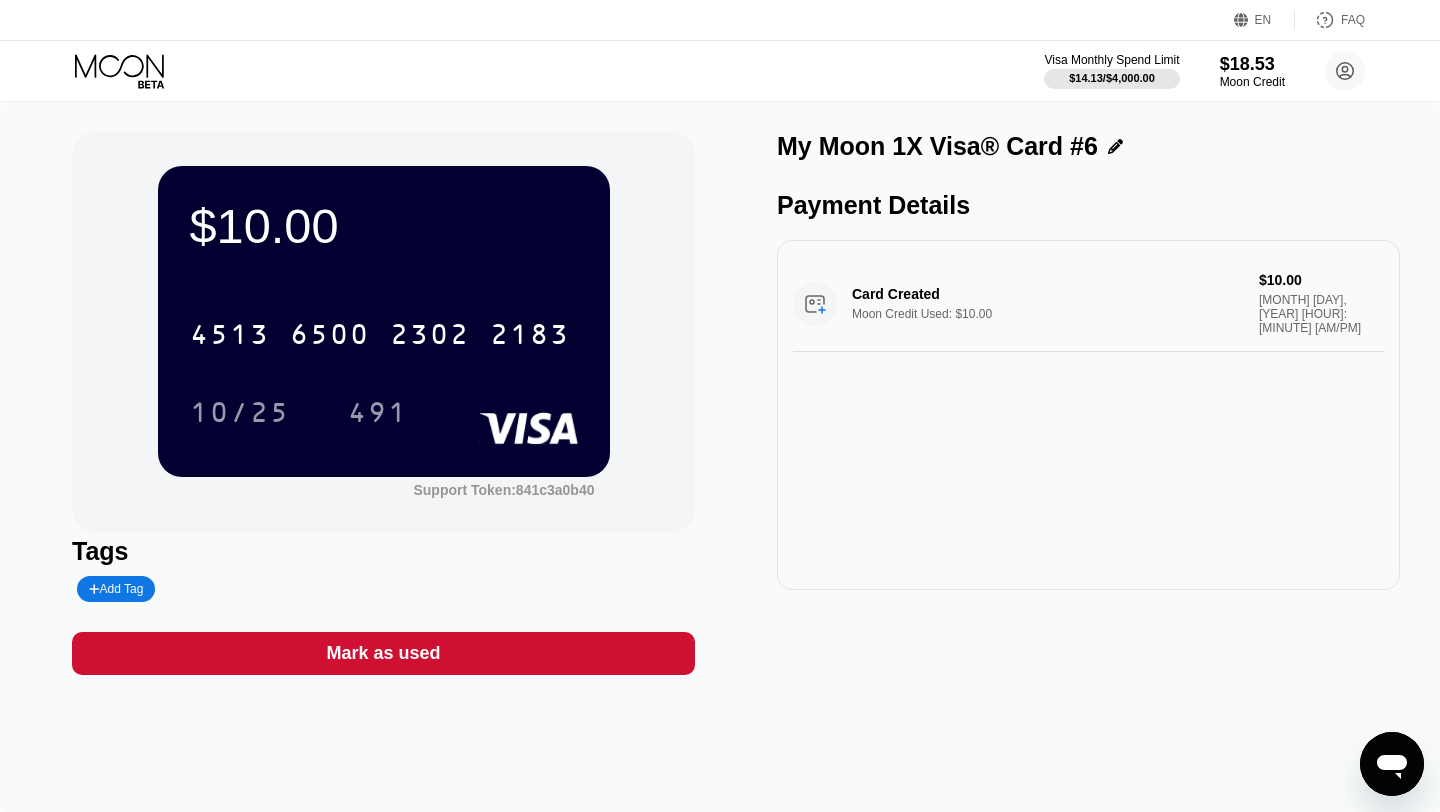 scroll, scrollTop: 0, scrollLeft: 0, axis: both 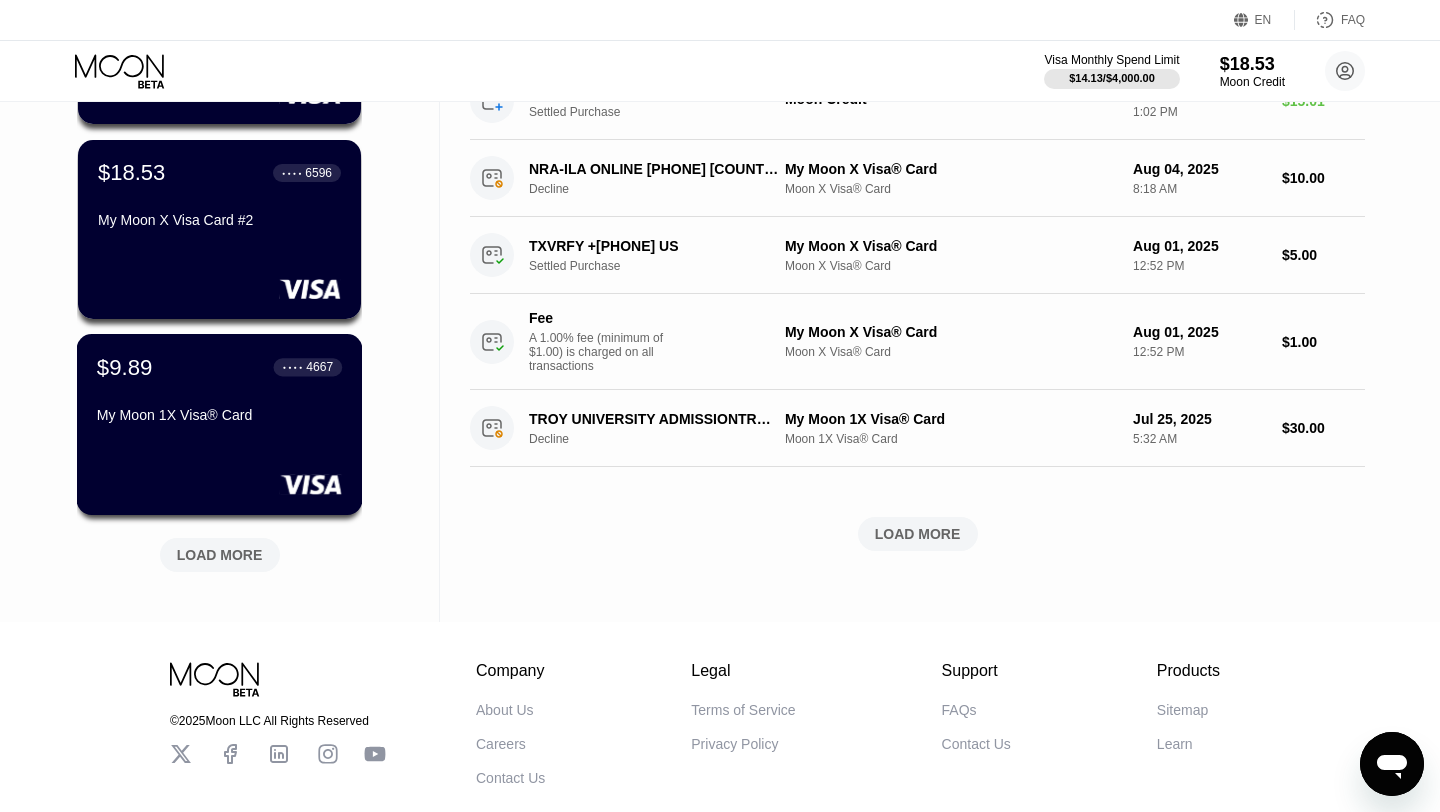 click on "$[PRICE] ● ● ● ● [LAST_FOUR] My Moon 1X Visa® Card" at bounding box center [219, 392] 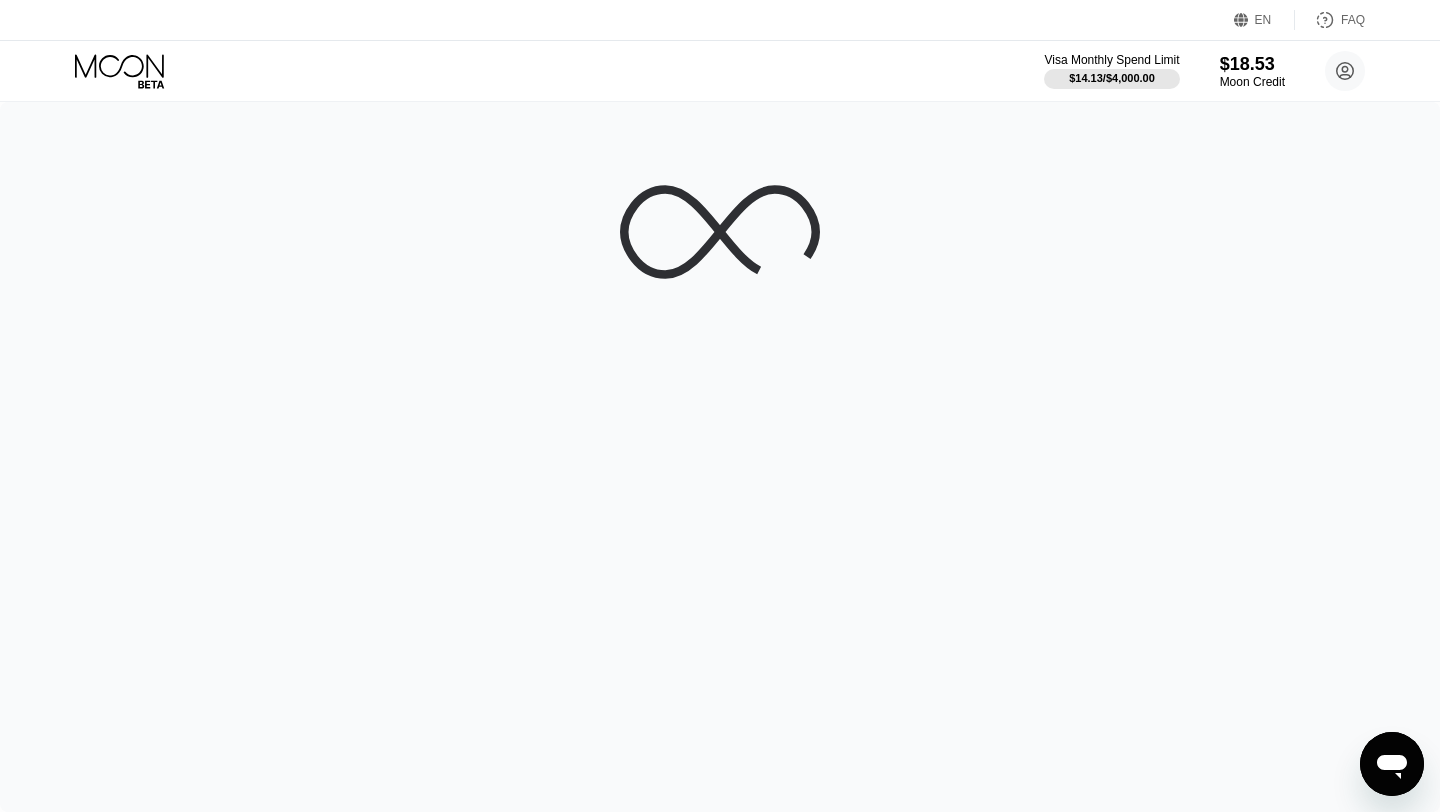 scroll, scrollTop: 0, scrollLeft: 0, axis: both 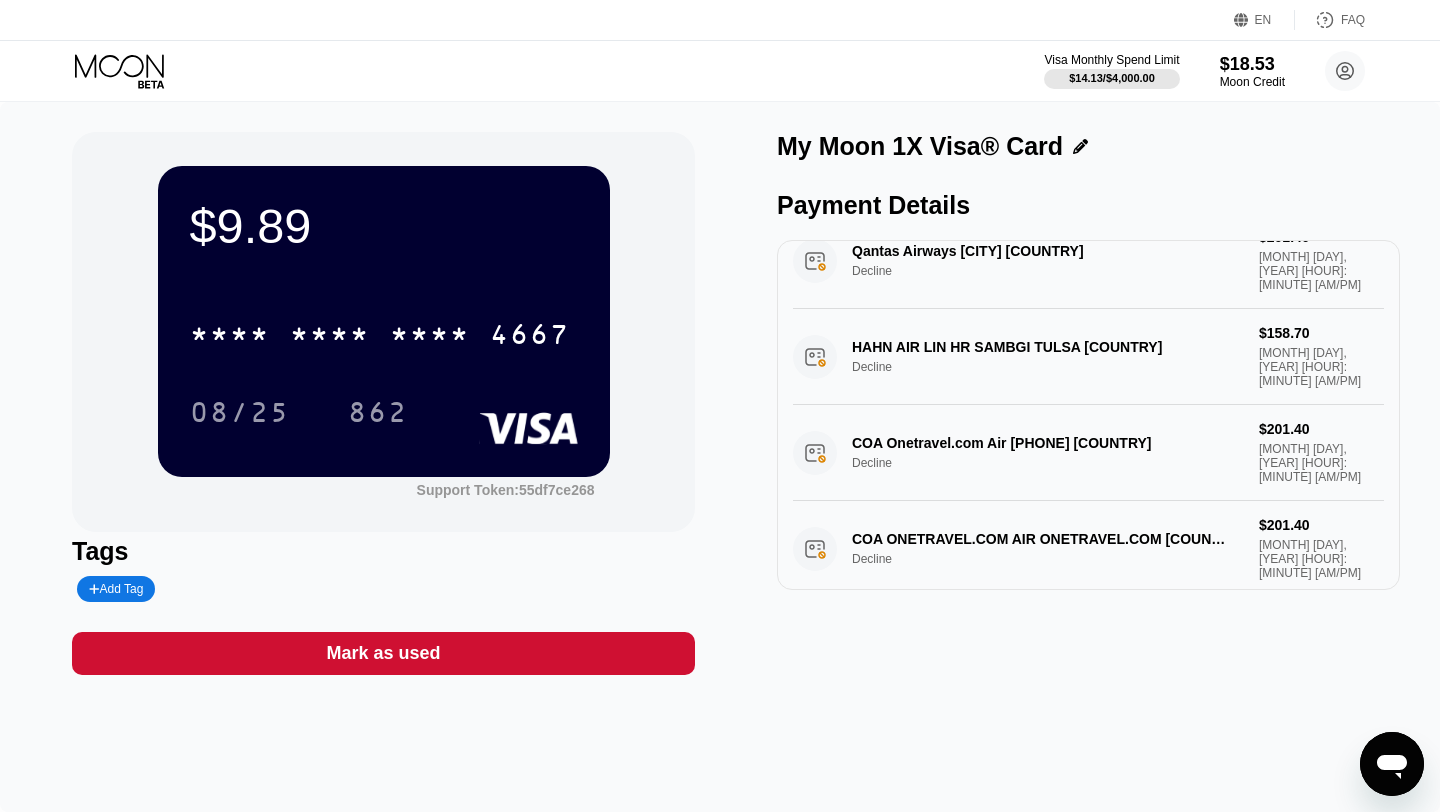 click on "LOAD MORE" at bounding box center [1089, 760] 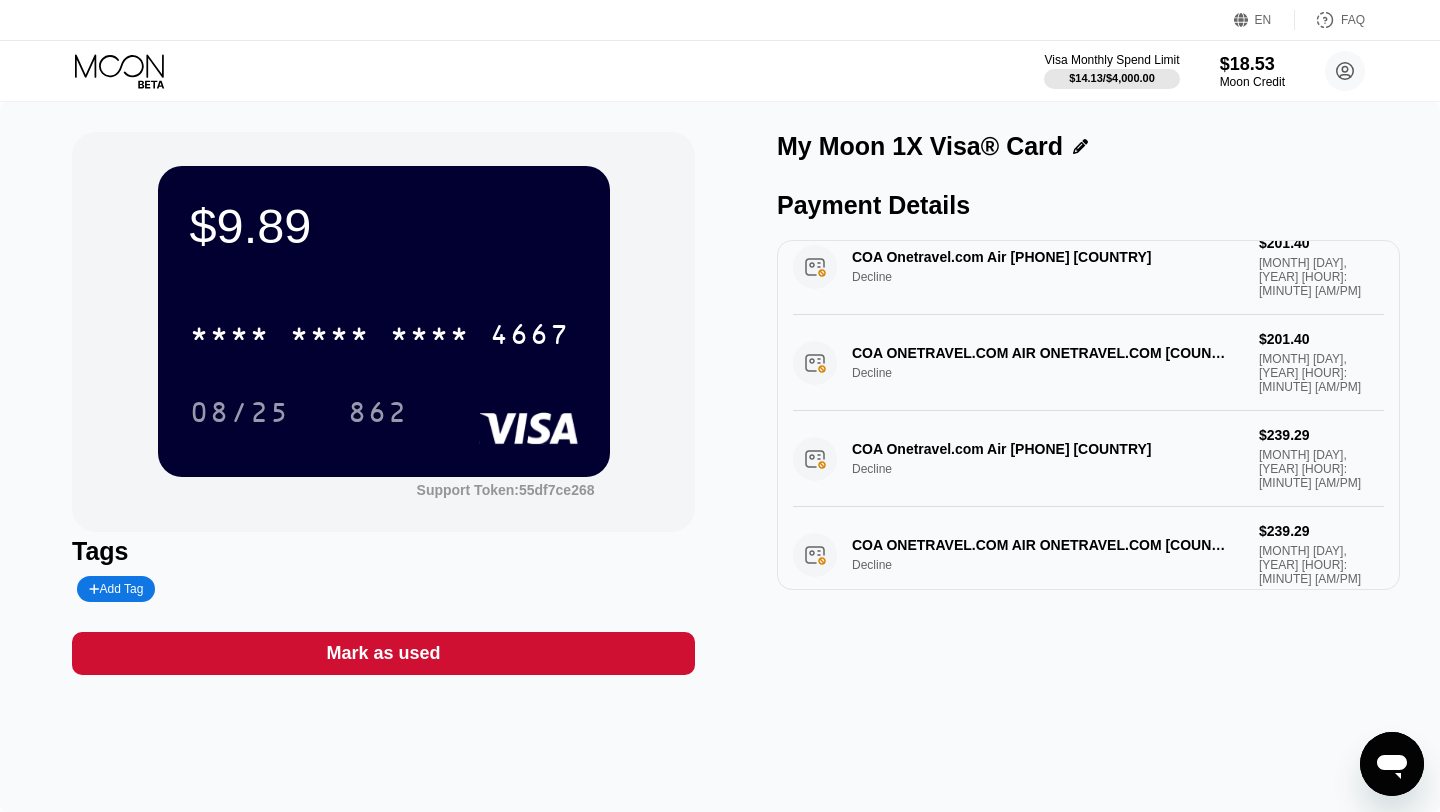 scroll, scrollTop: 0, scrollLeft: 0, axis: both 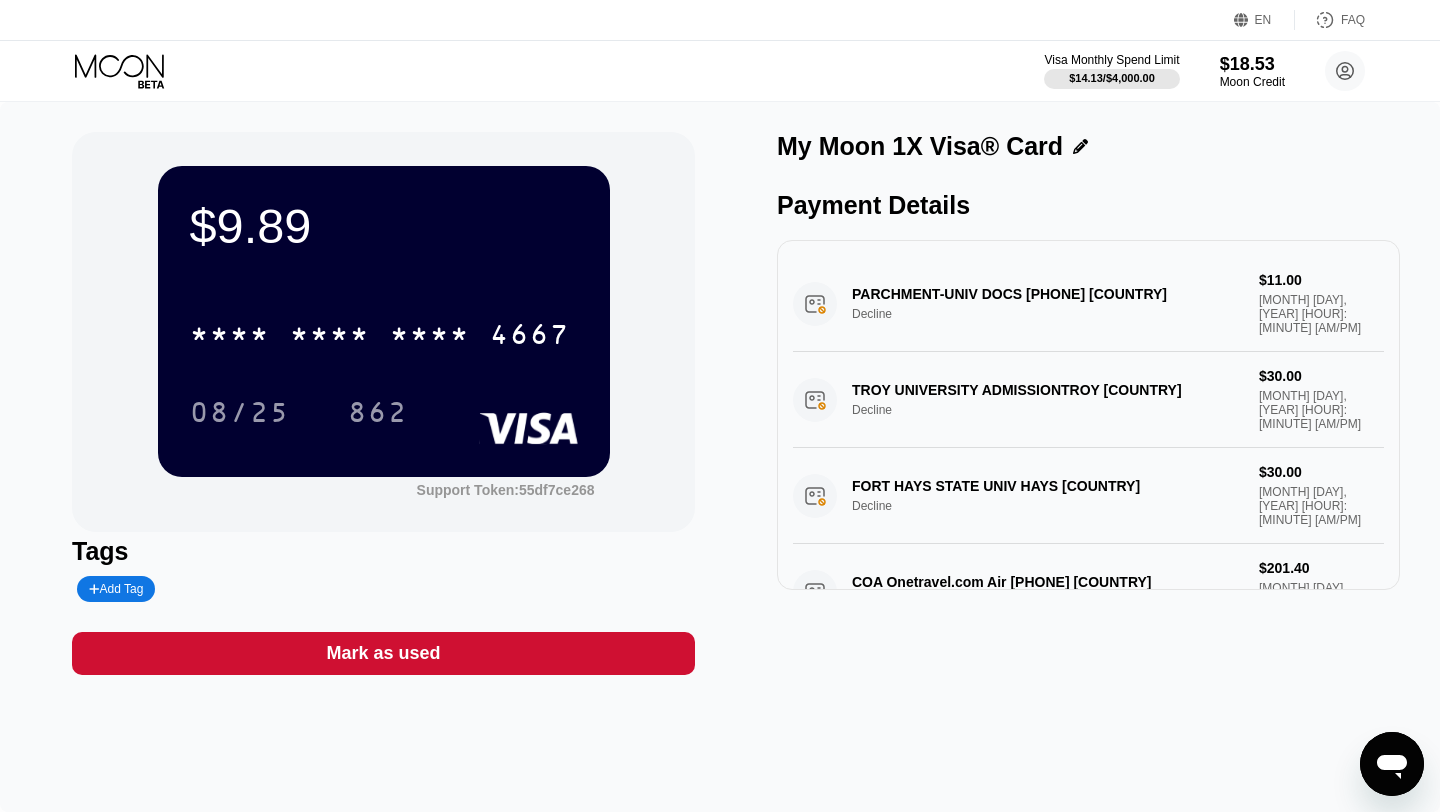click 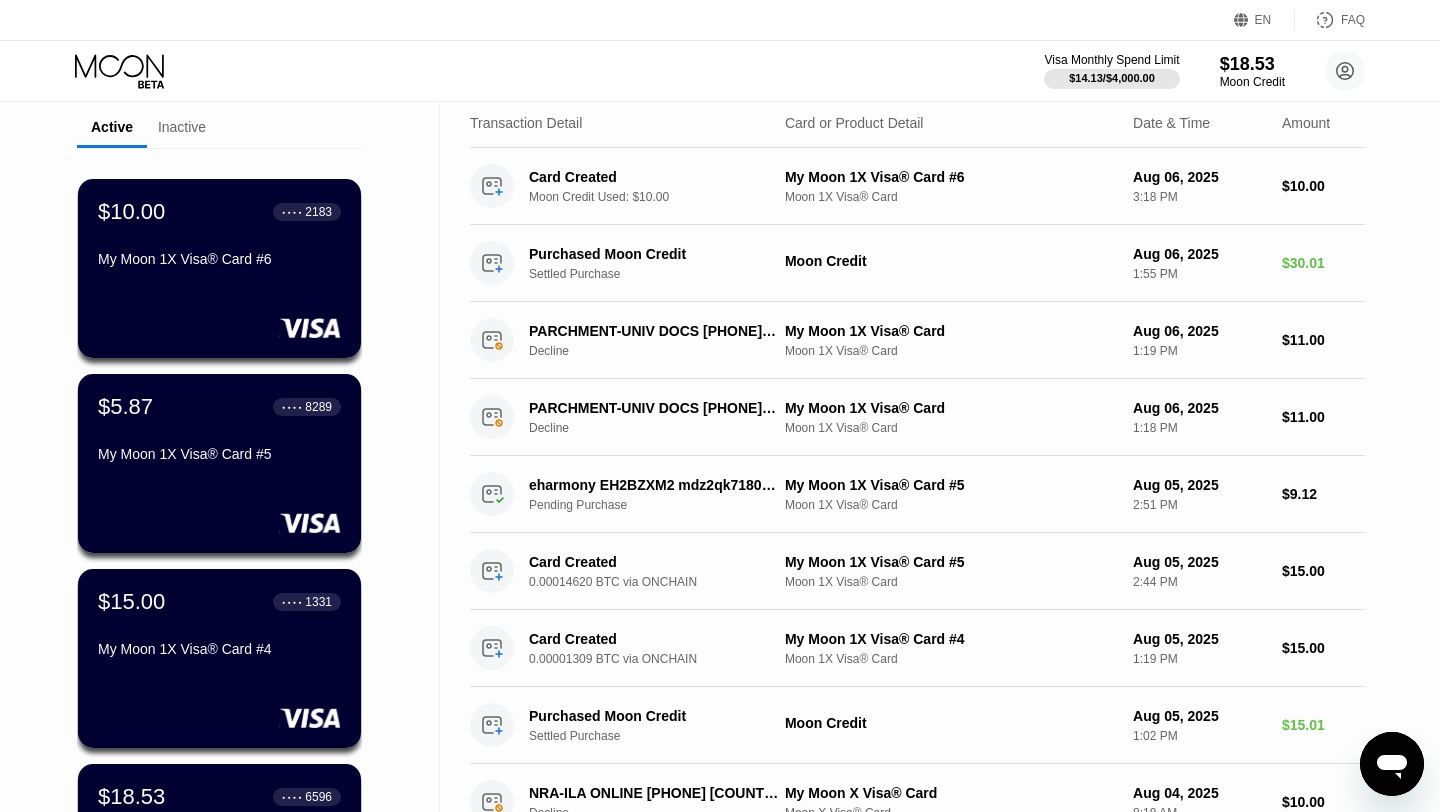 scroll, scrollTop: 0, scrollLeft: 0, axis: both 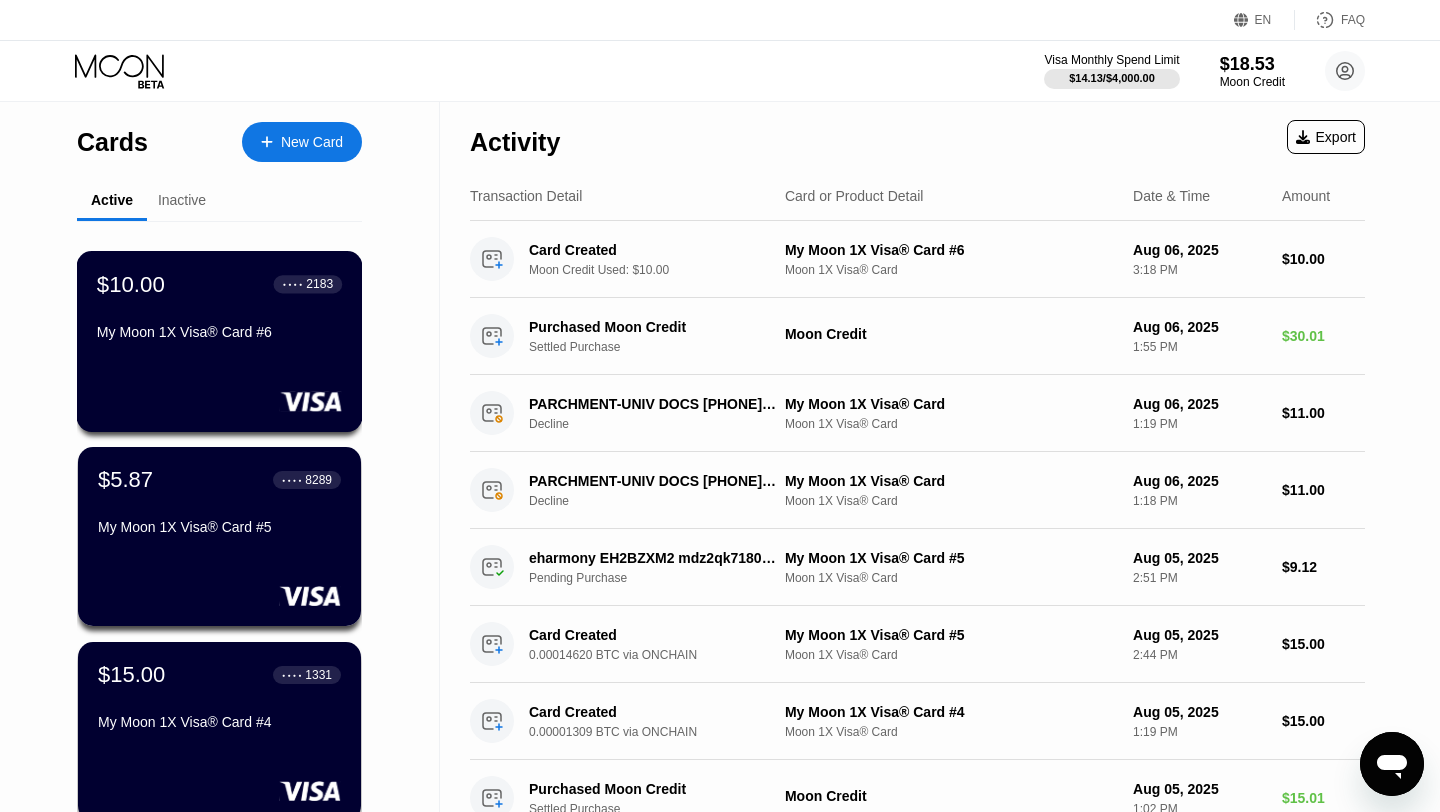 click on "$[PRICE] ● ● ● ● [LAST_FOUR] My Moon 1X Visa® Card #6" at bounding box center (220, 341) 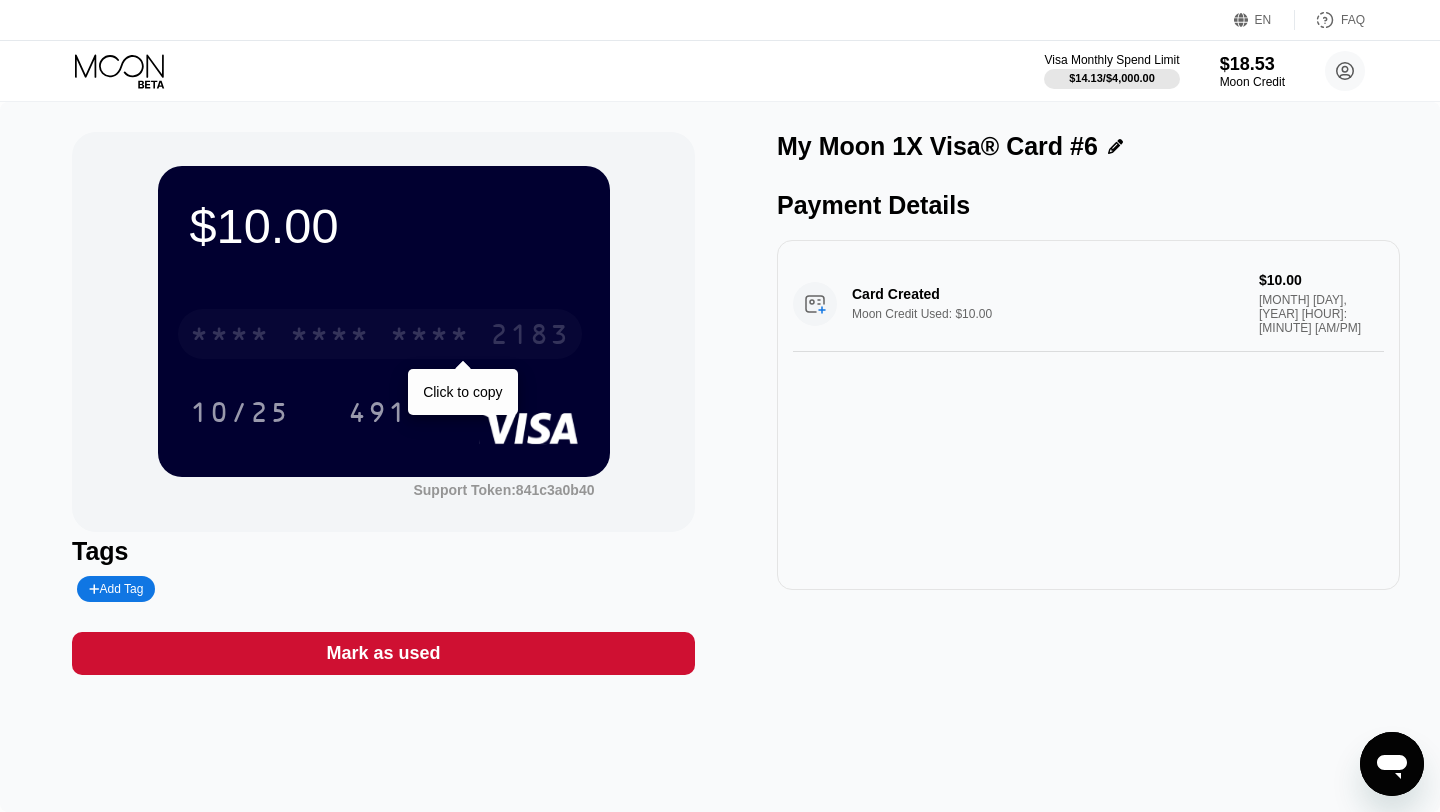 click on "* * * *" at bounding box center (330, 337) 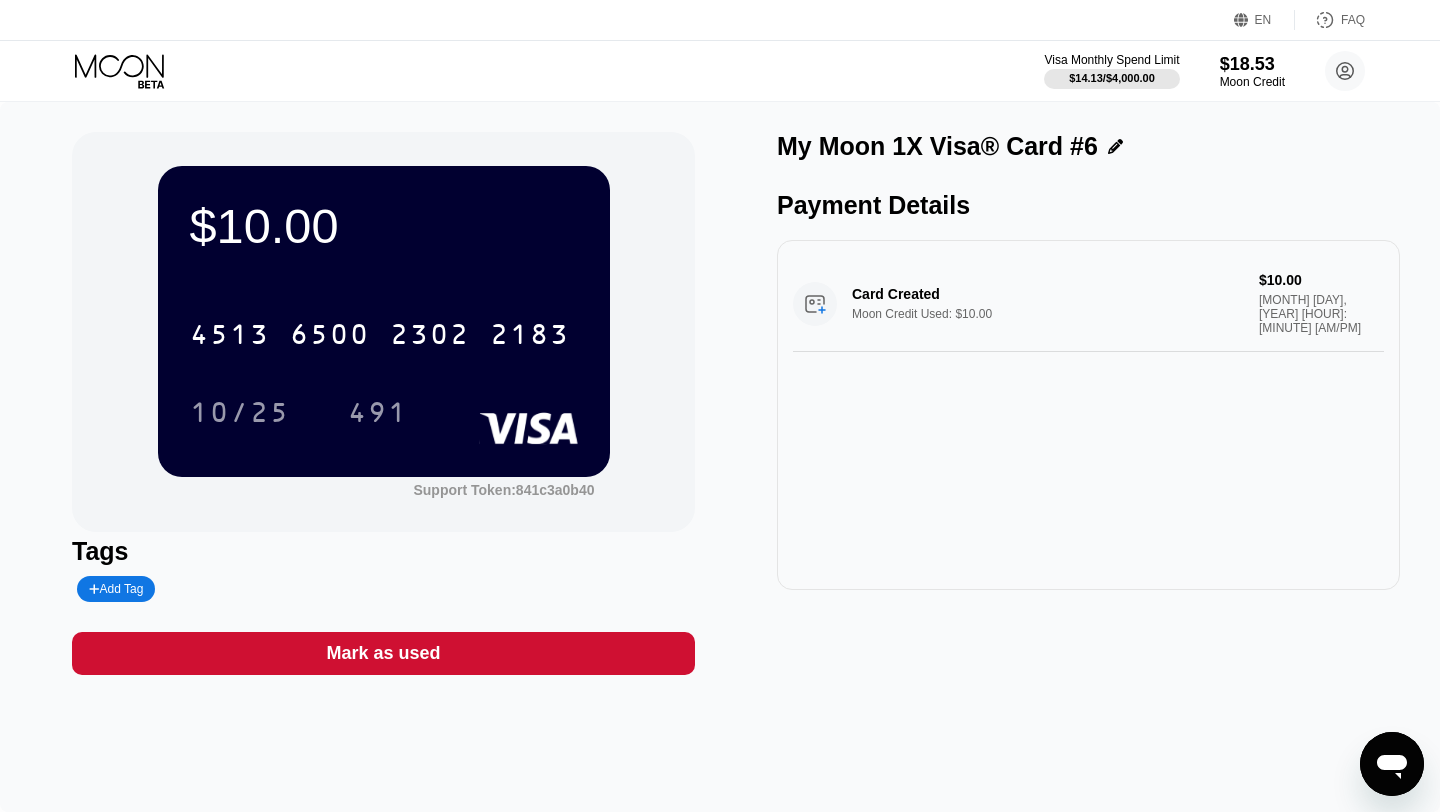 click 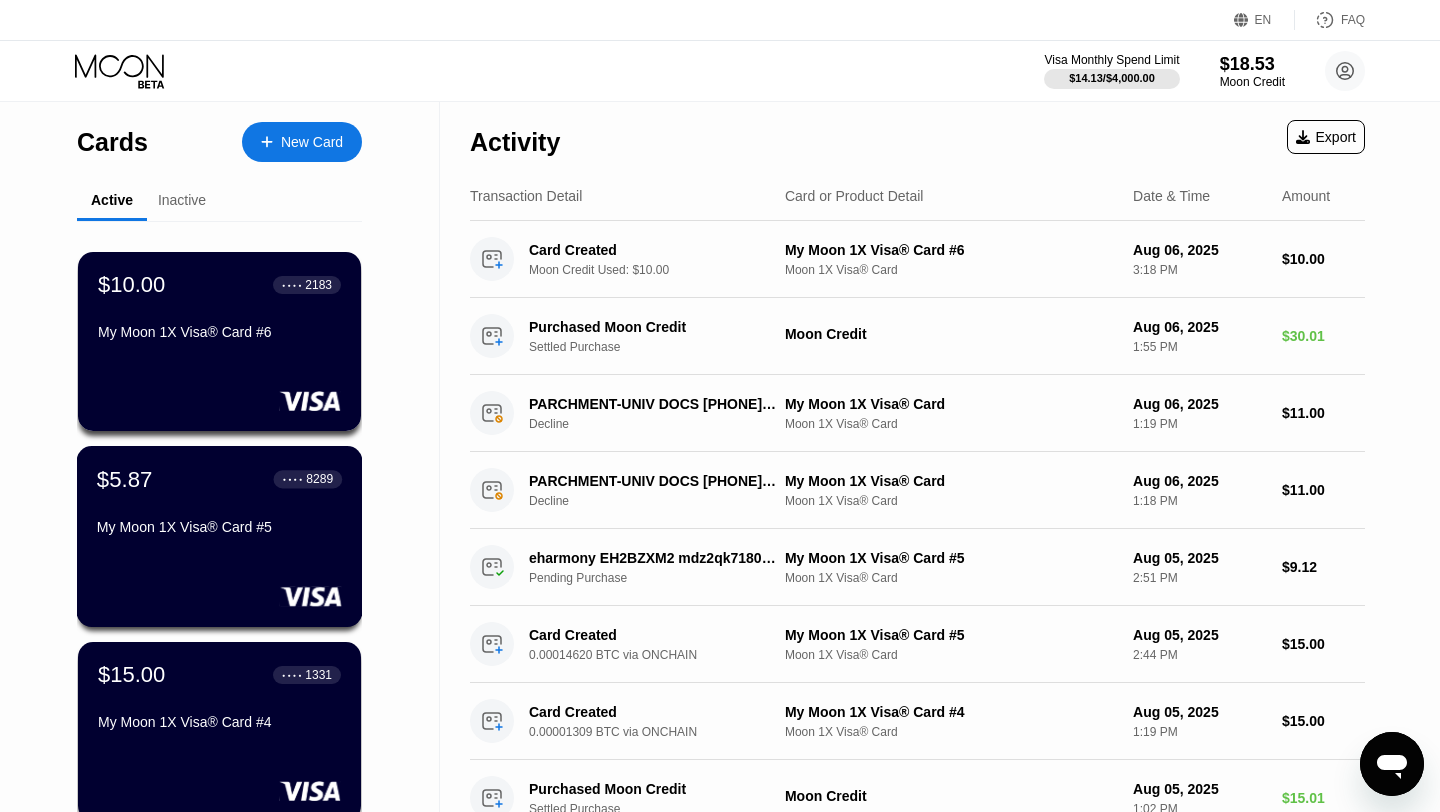 click on "$[PRICE] ● ● ● ● [LAST_FOUR] My Moon 1X Visa® Card #5" at bounding box center [219, 504] 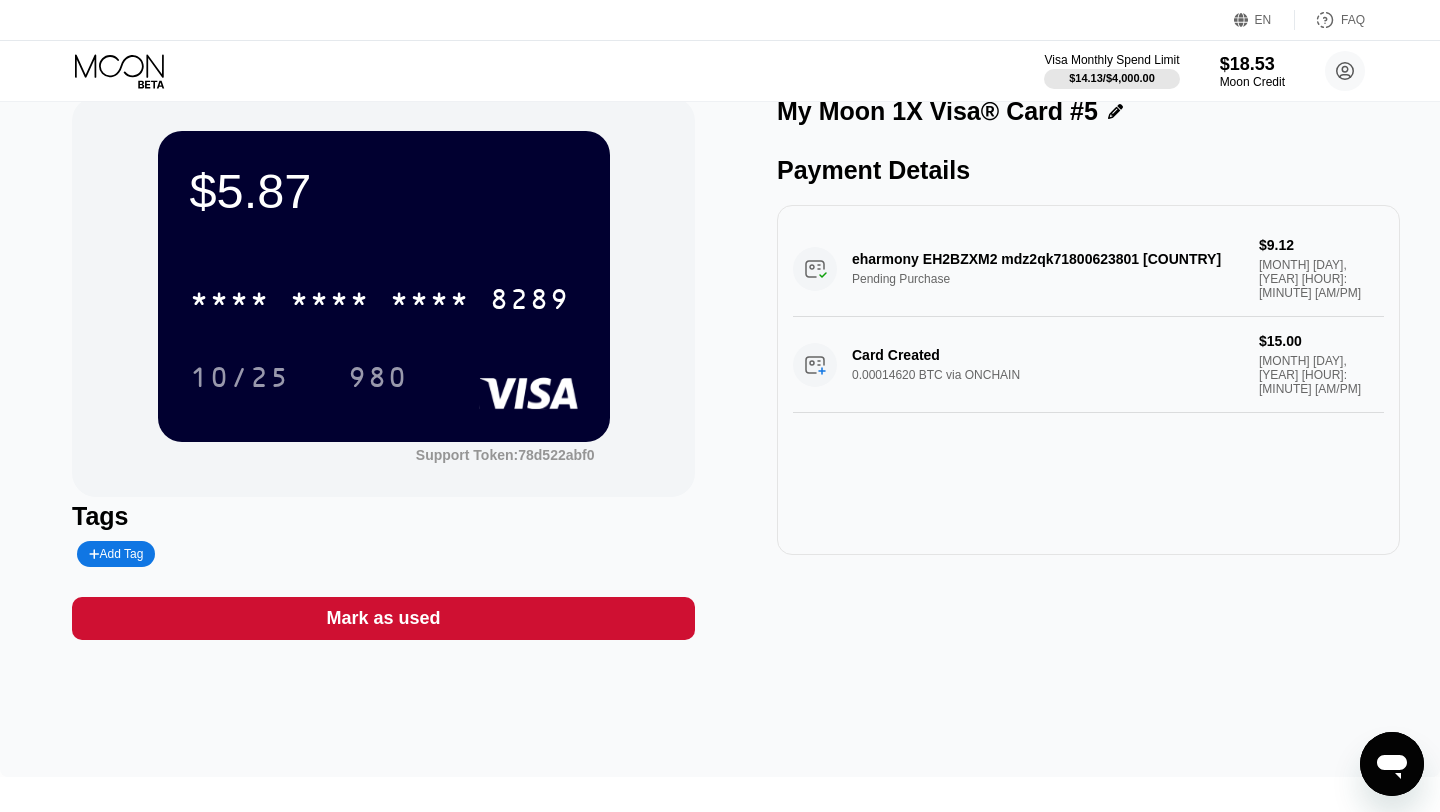 scroll, scrollTop: 32, scrollLeft: 0, axis: vertical 